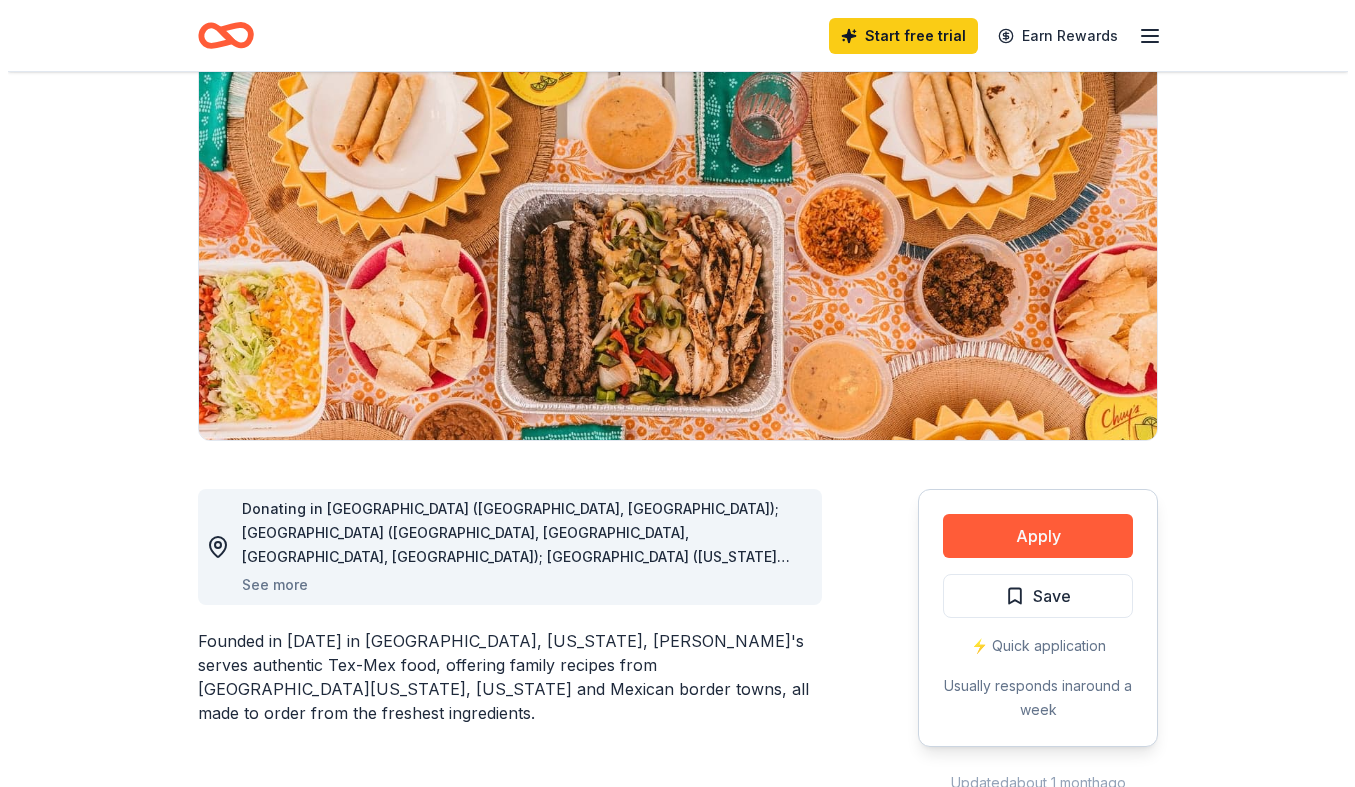 scroll, scrollTop: 359, scrollLeft: 0, axis: vertical 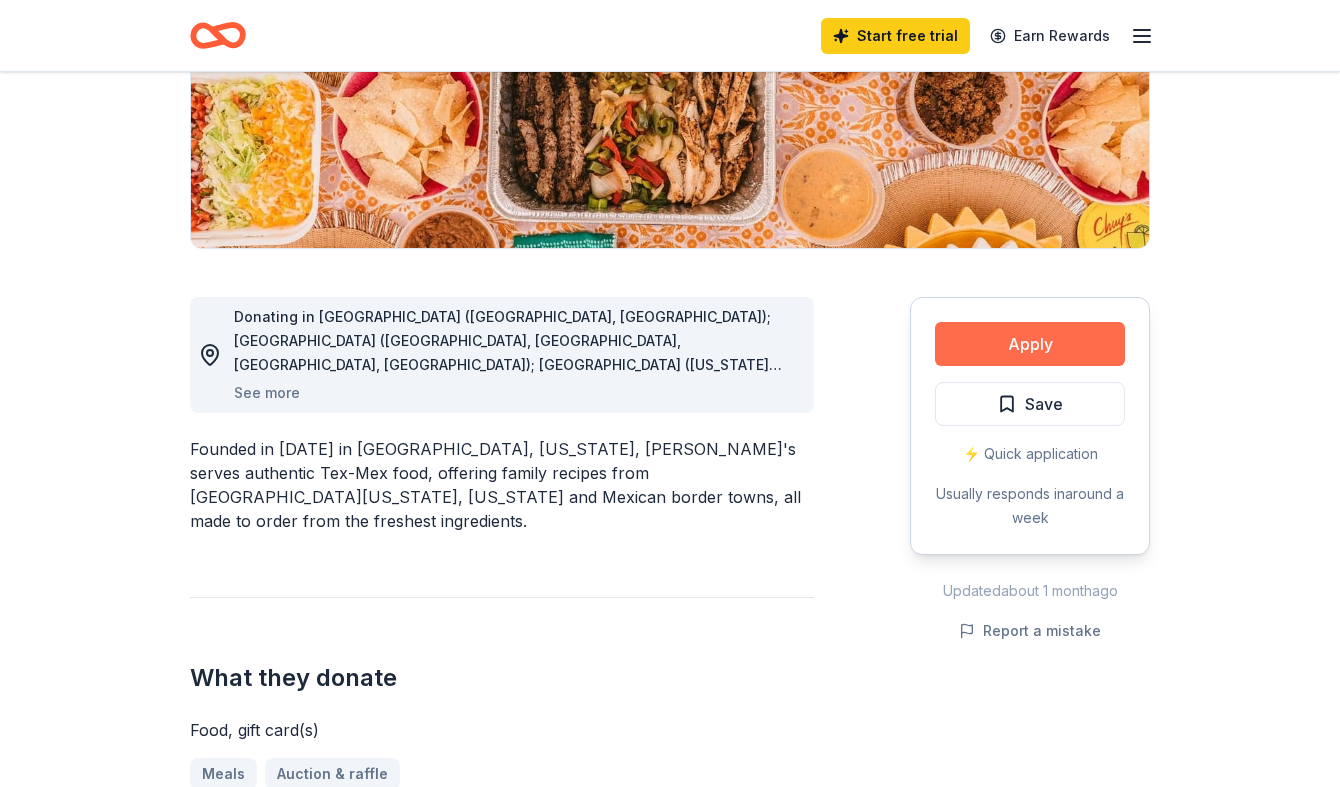 click on "Apply" at bounding box center (1030, 344) 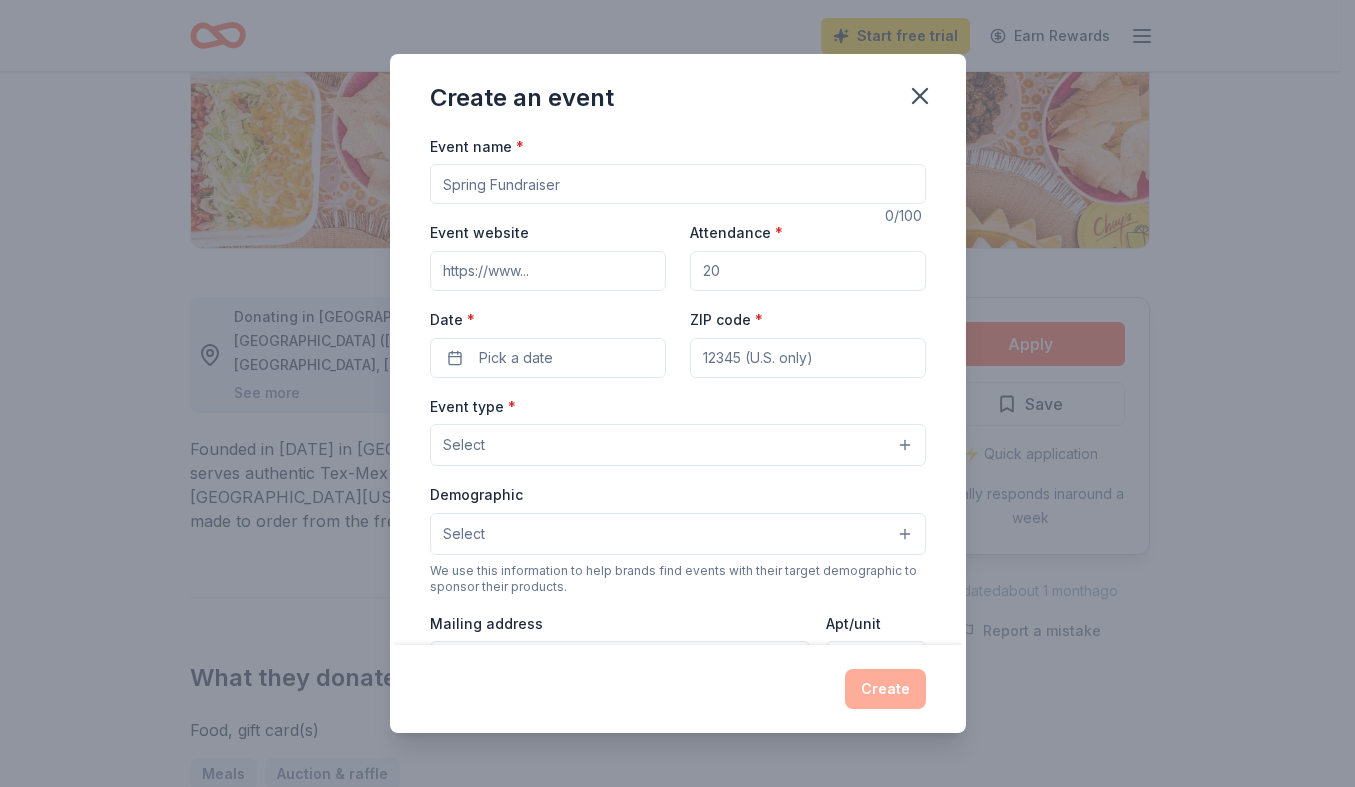 click on "Event name *" at bounding box center [678, 184] 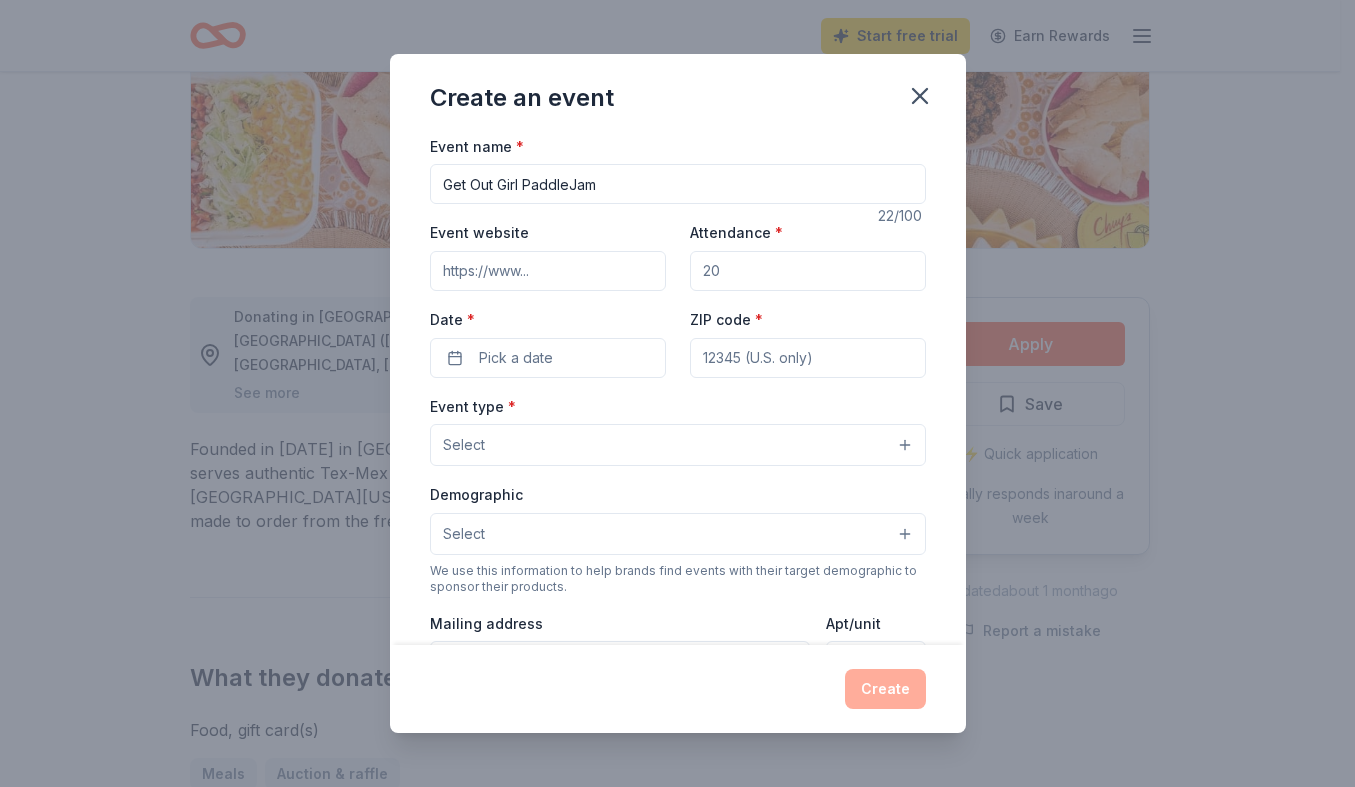 type on "Get Out Girl PaddleJam" 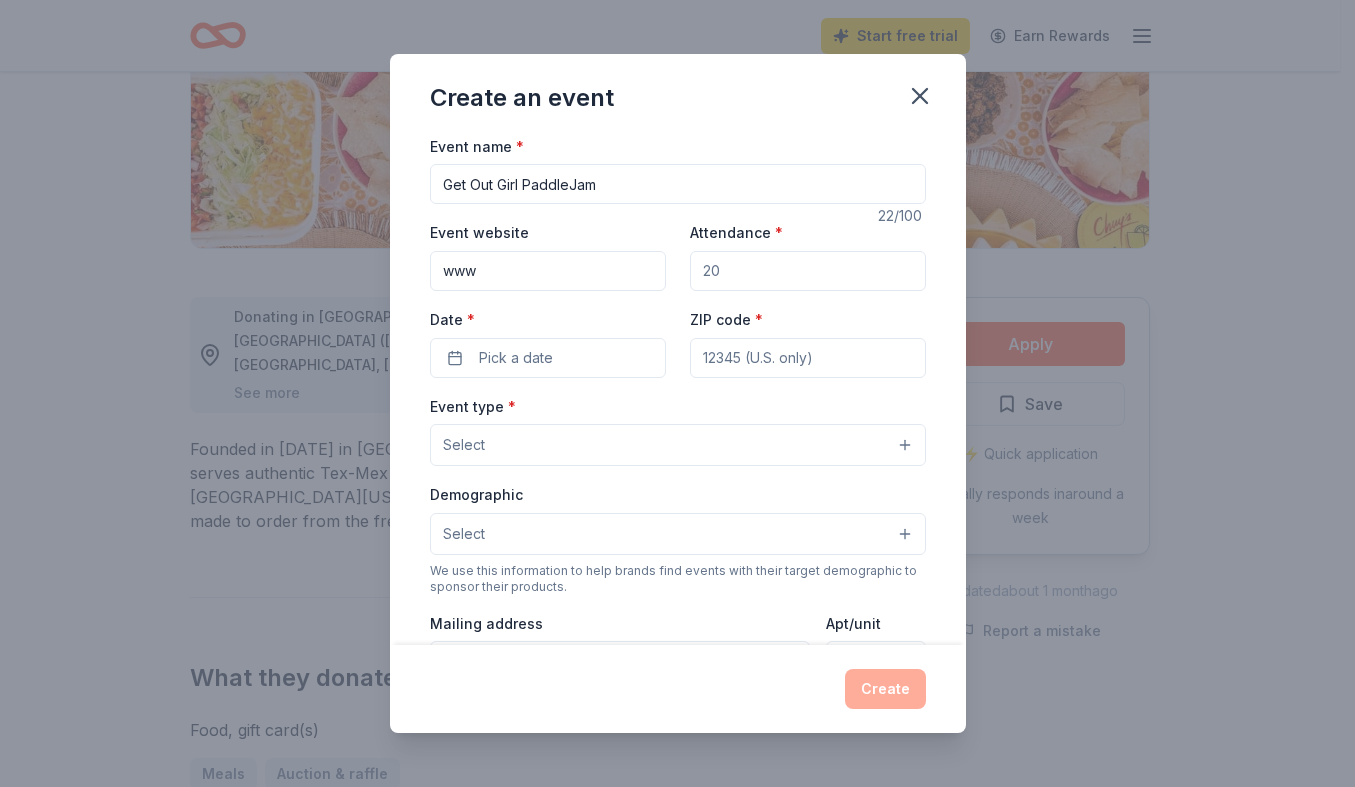 type on "www" 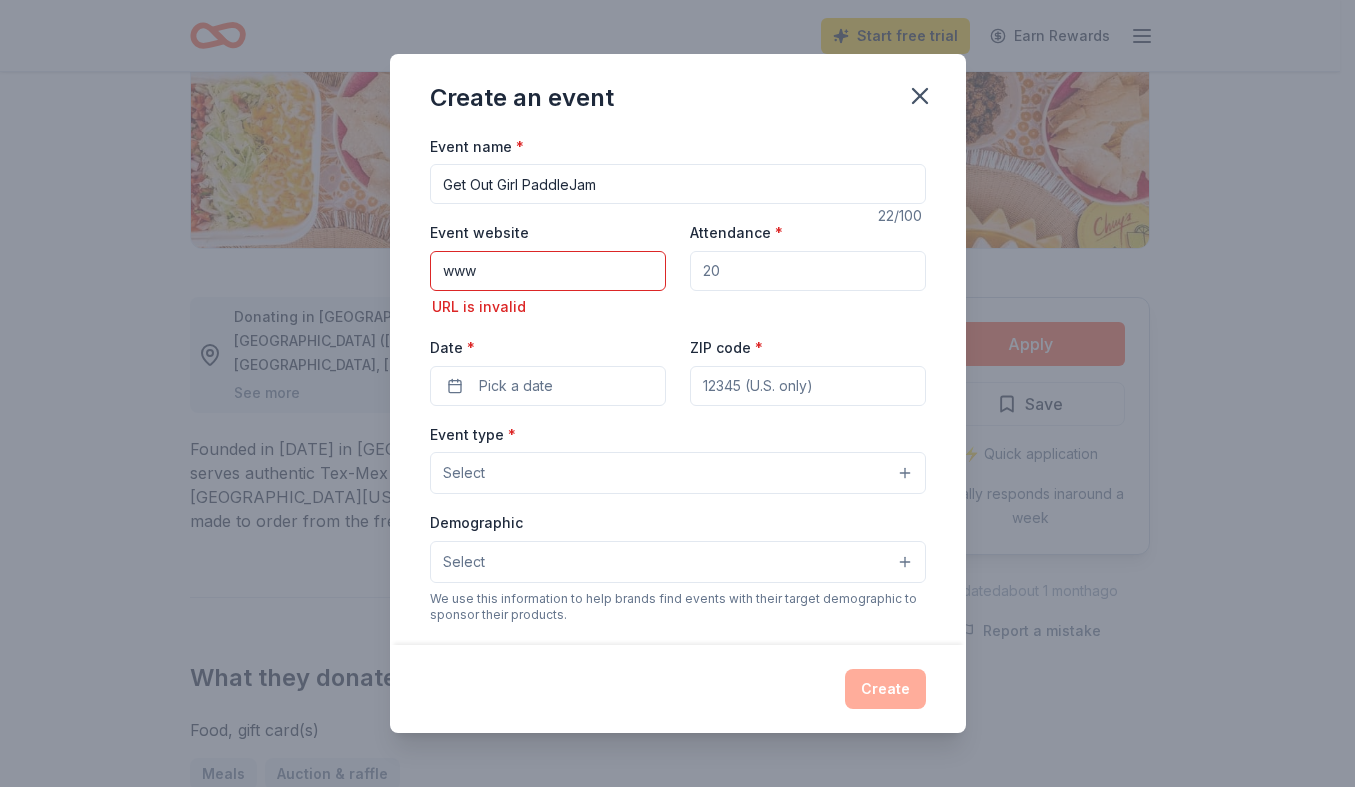 drag, startPoint x: 736, startPoint y: 273, endPoint x: 696, endPoint y: 268, distance: 40.311287 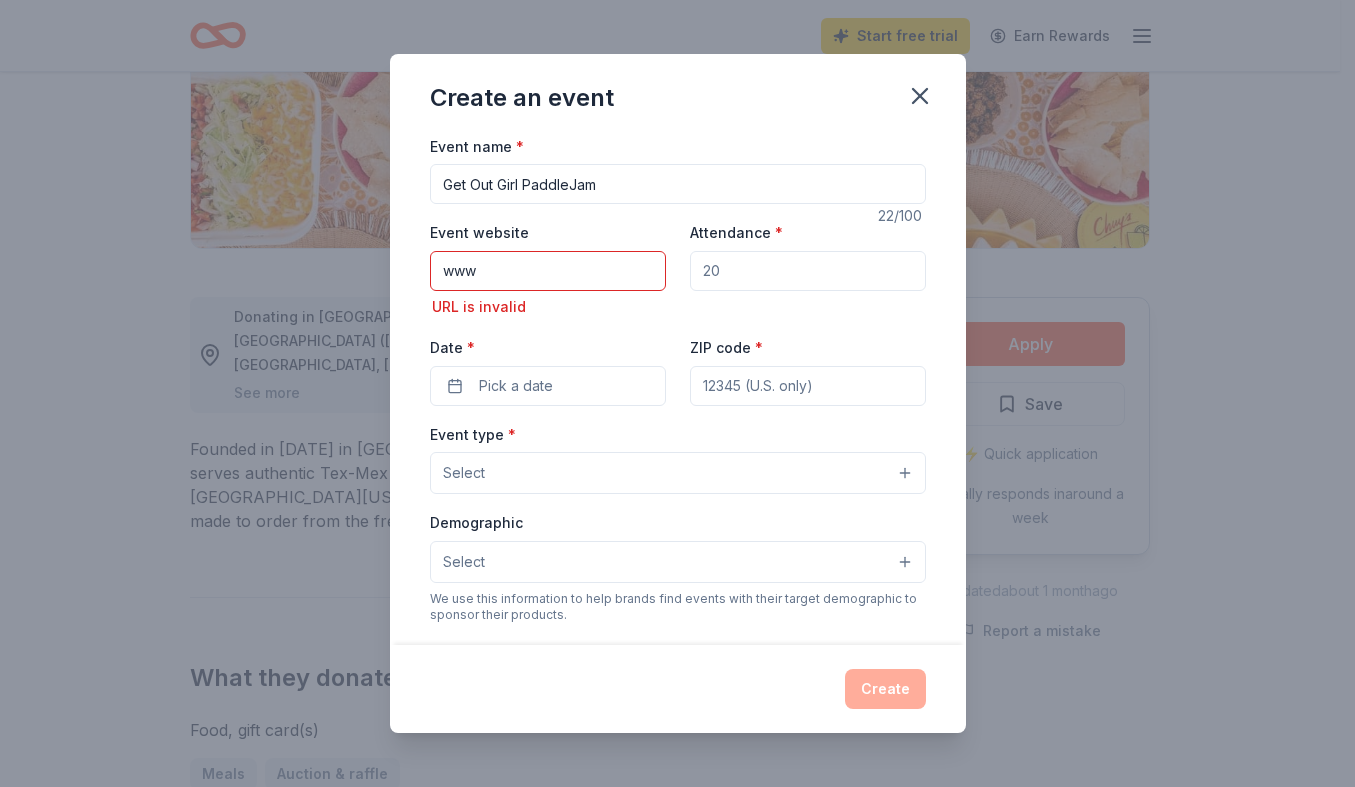 type on "2" 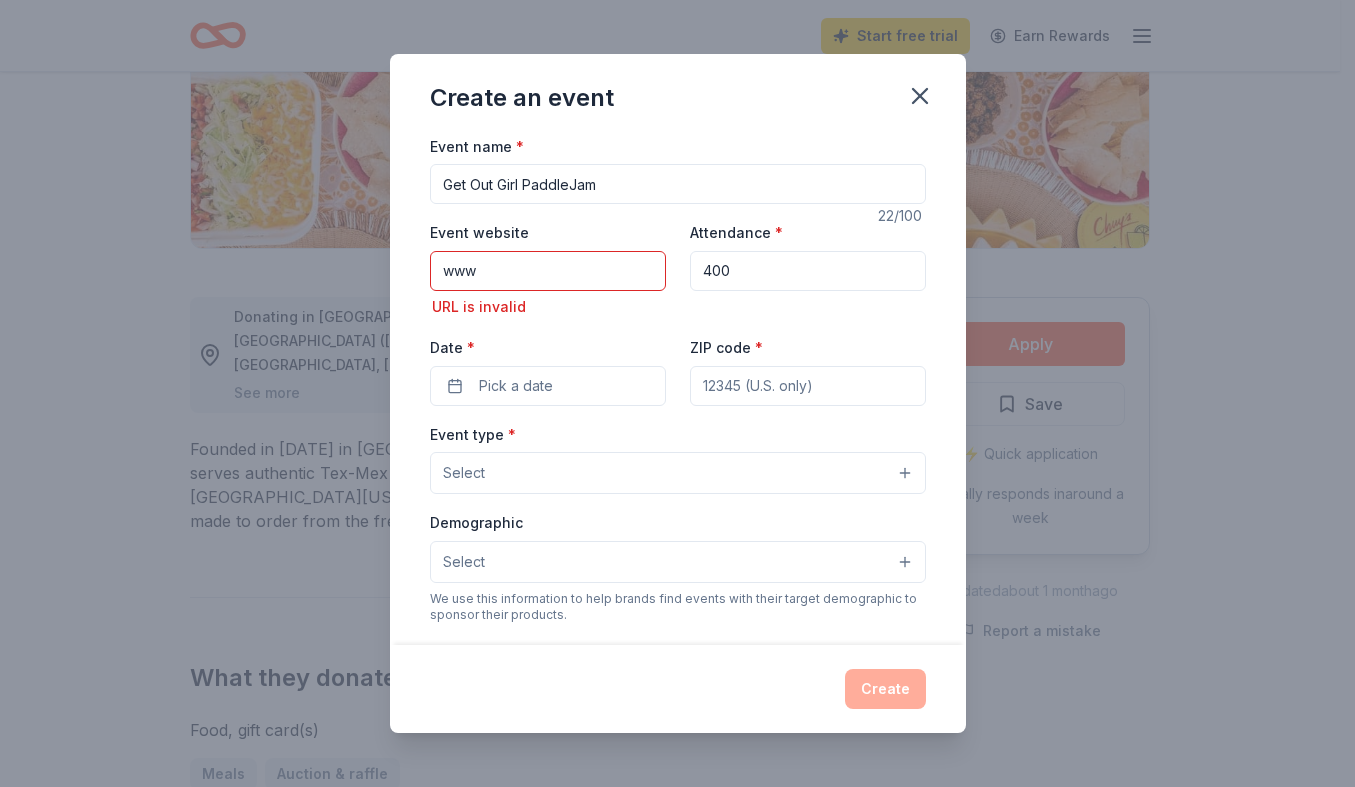 type on "400" 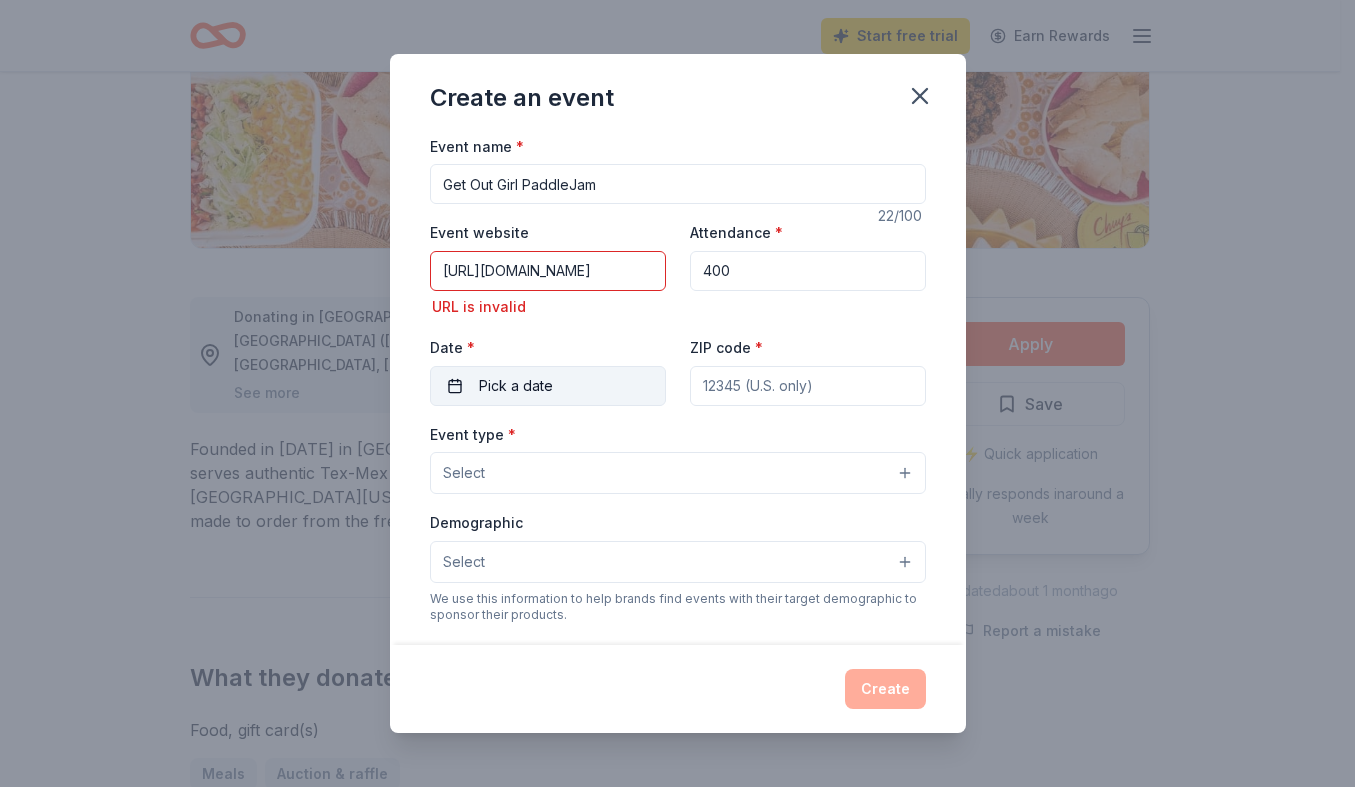 type on "[URL][DOMAIN_NAME]" 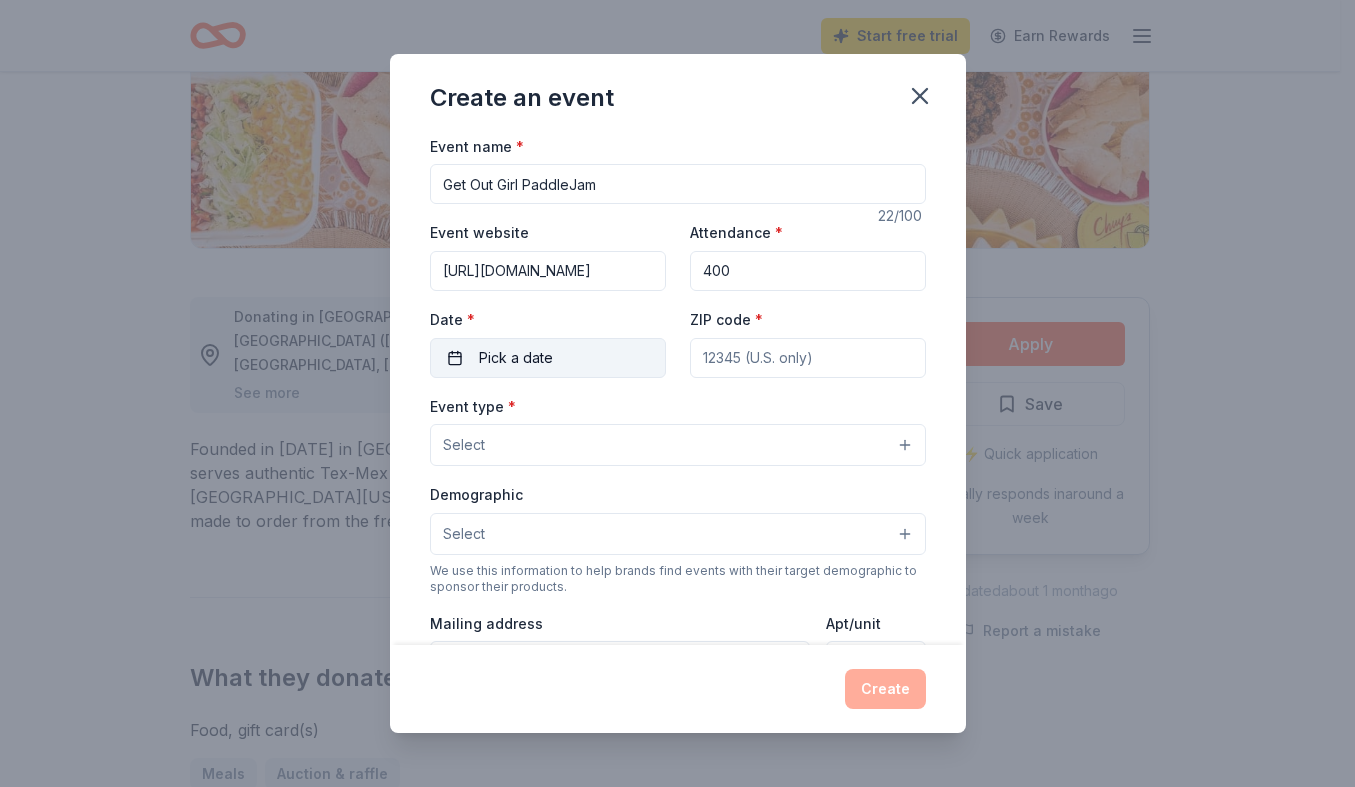 click on "Pick a date" at bounding box center [516, 358] 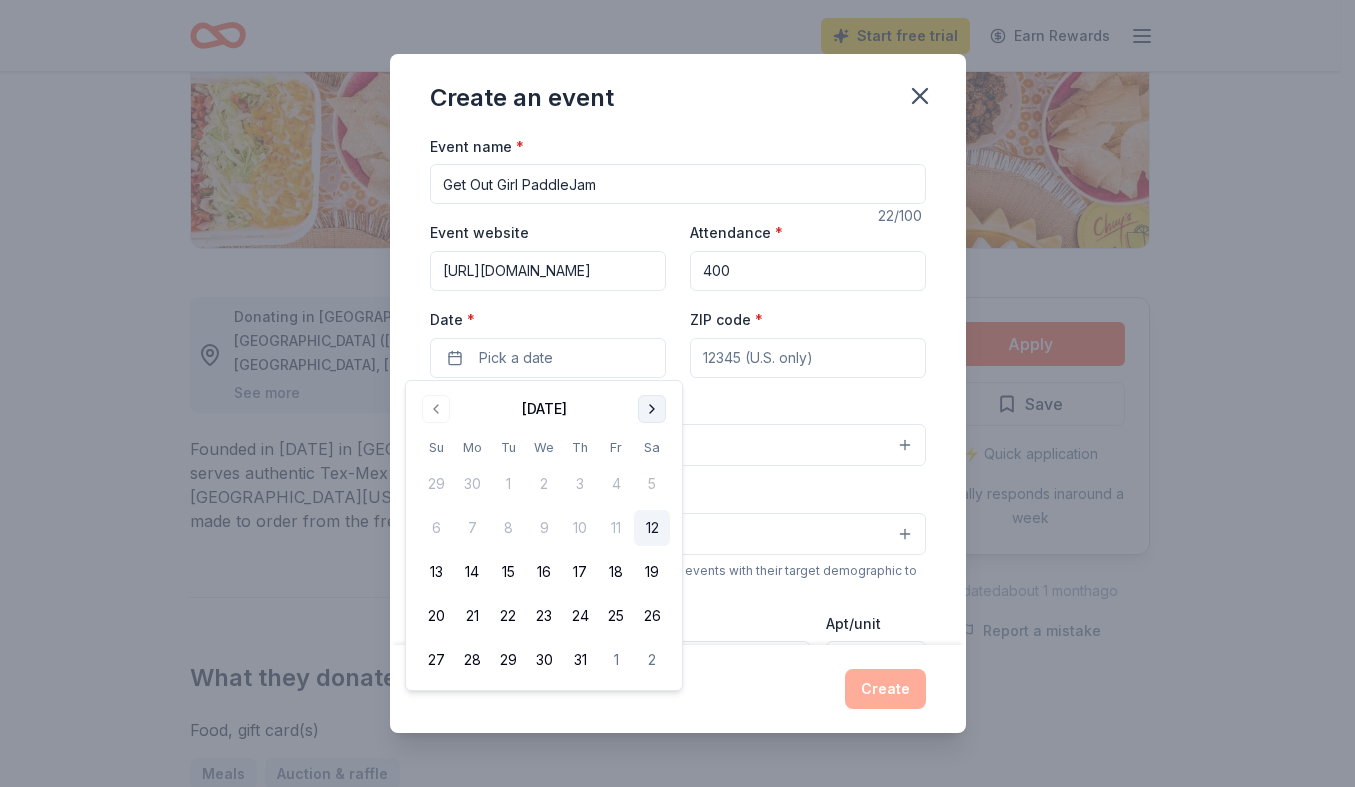 click at bounding box center (652, 409) 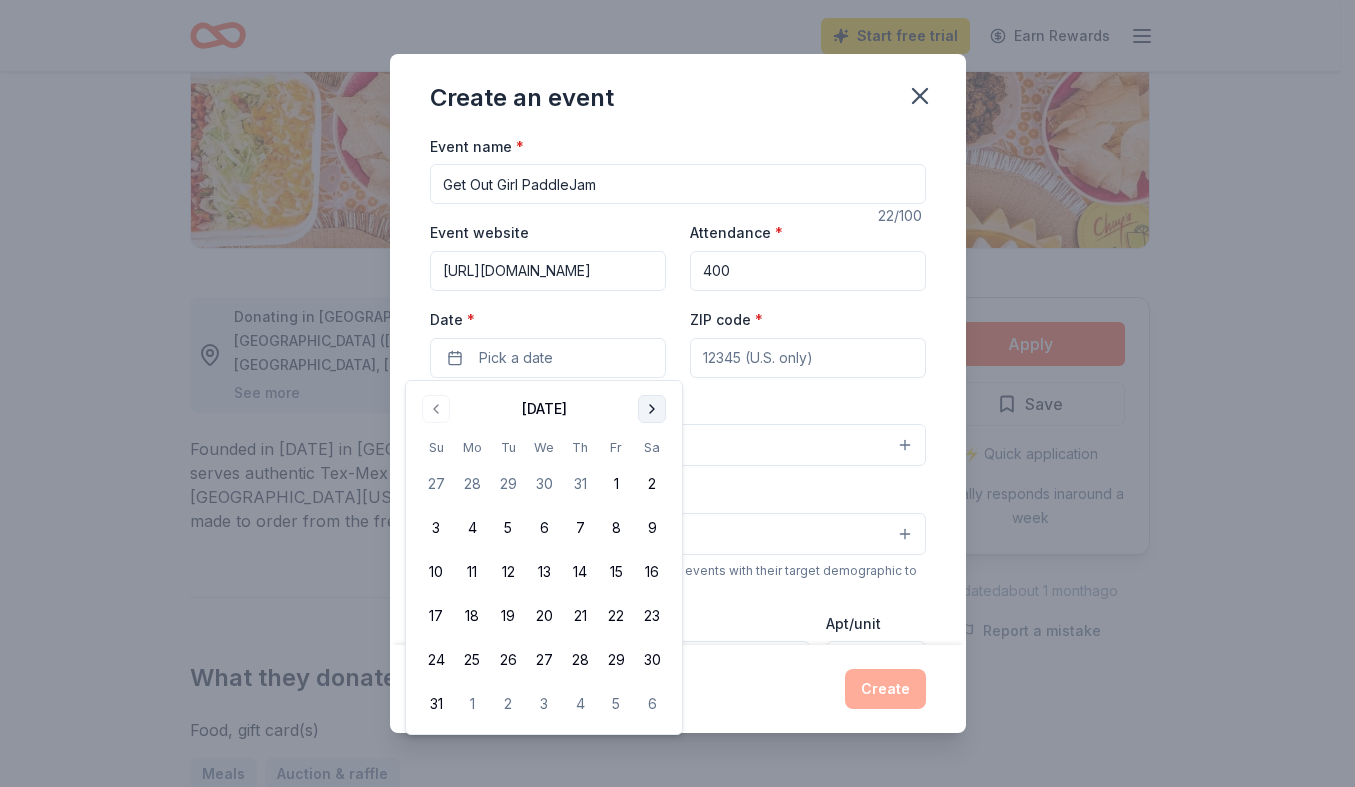click at bounding box center [652, 409] 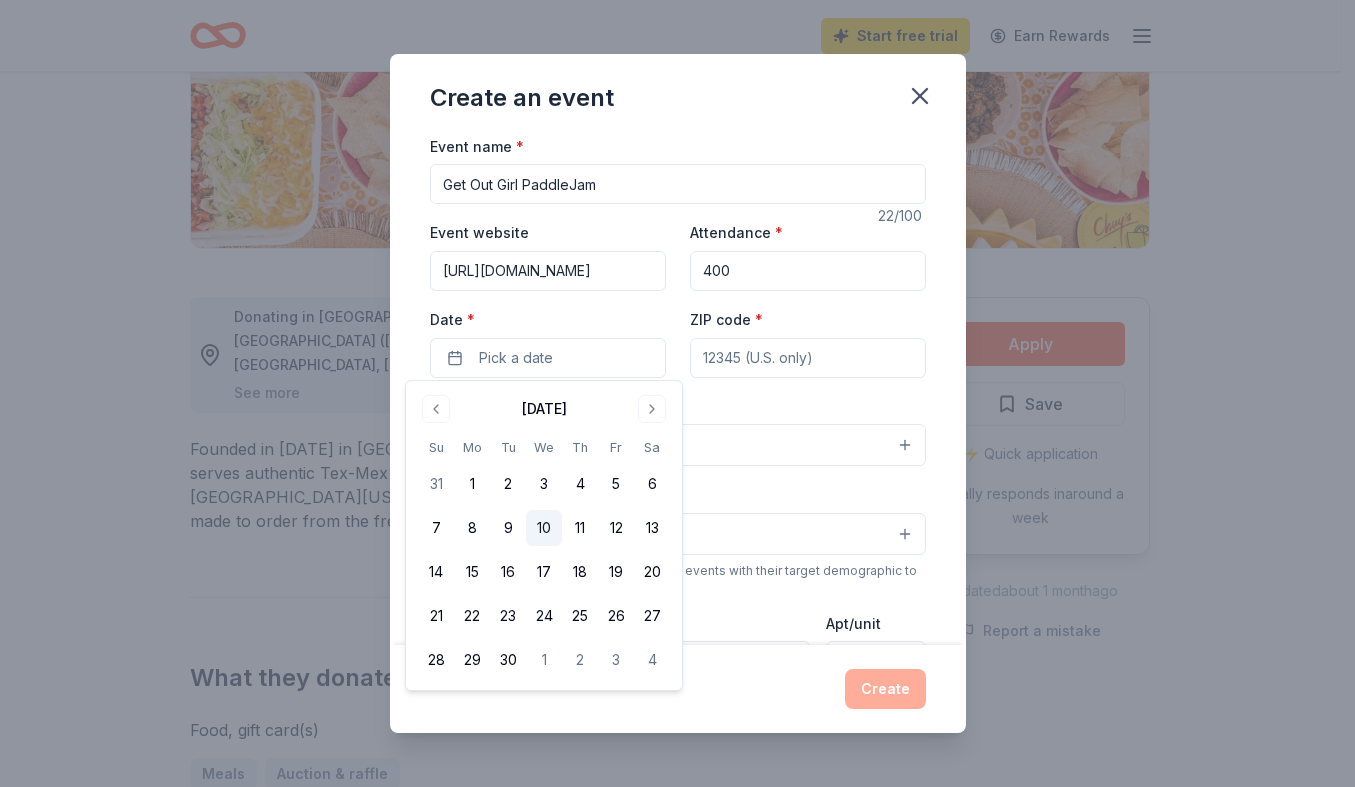 drag, startPoint x: 428, startPoint y: 608, endPoint x: 550, endPoint y: 535, distance: 142.17242 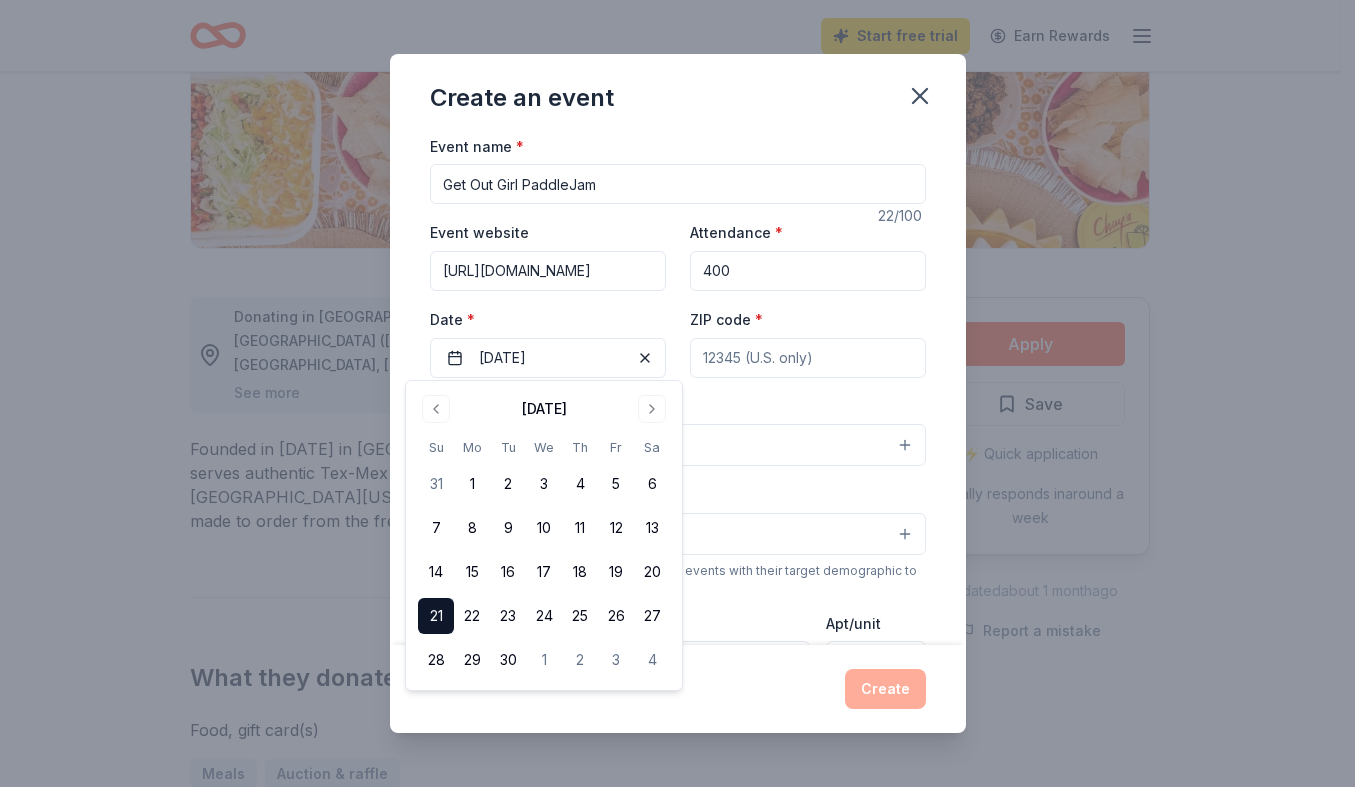 click on "ZIP code *" at bounding box center [808, 358] 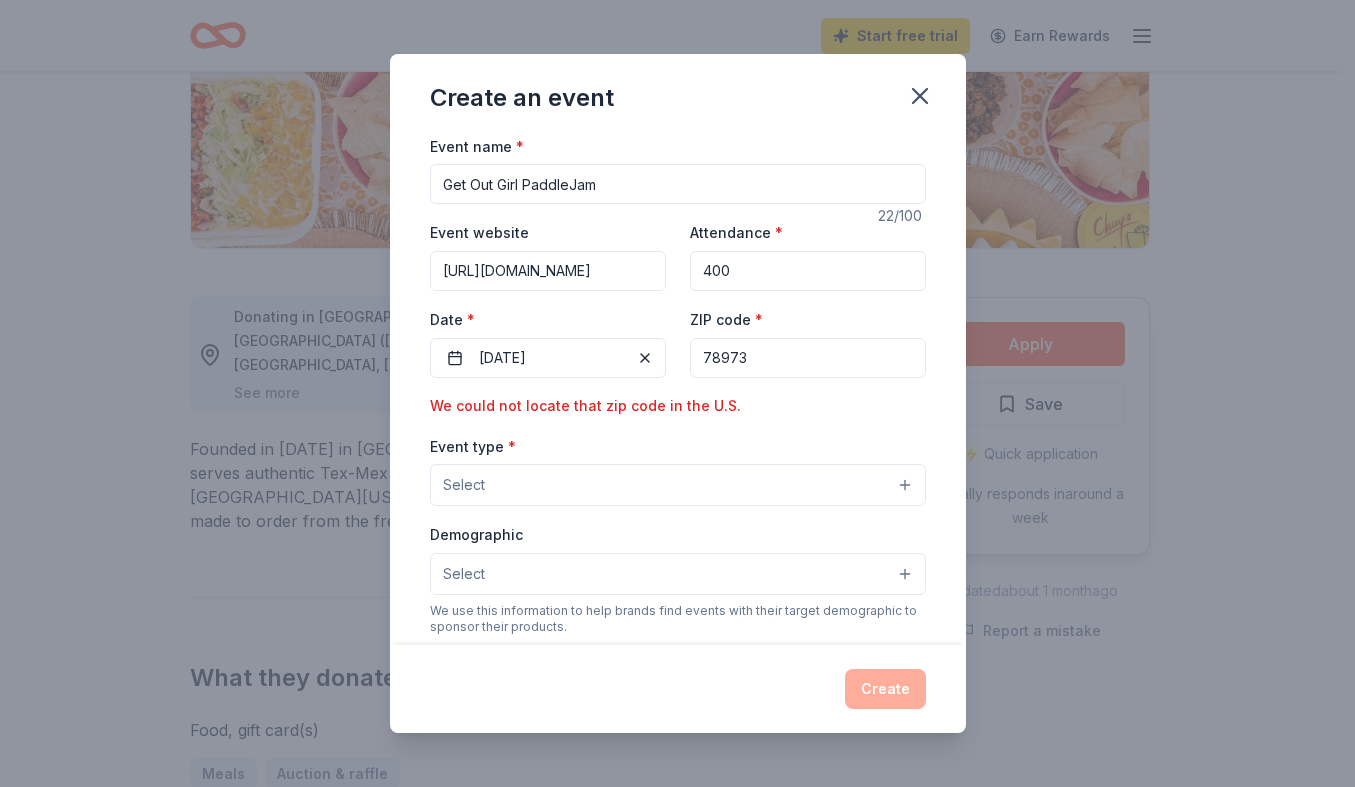 click on "78973" at bounding box center [808, 358] 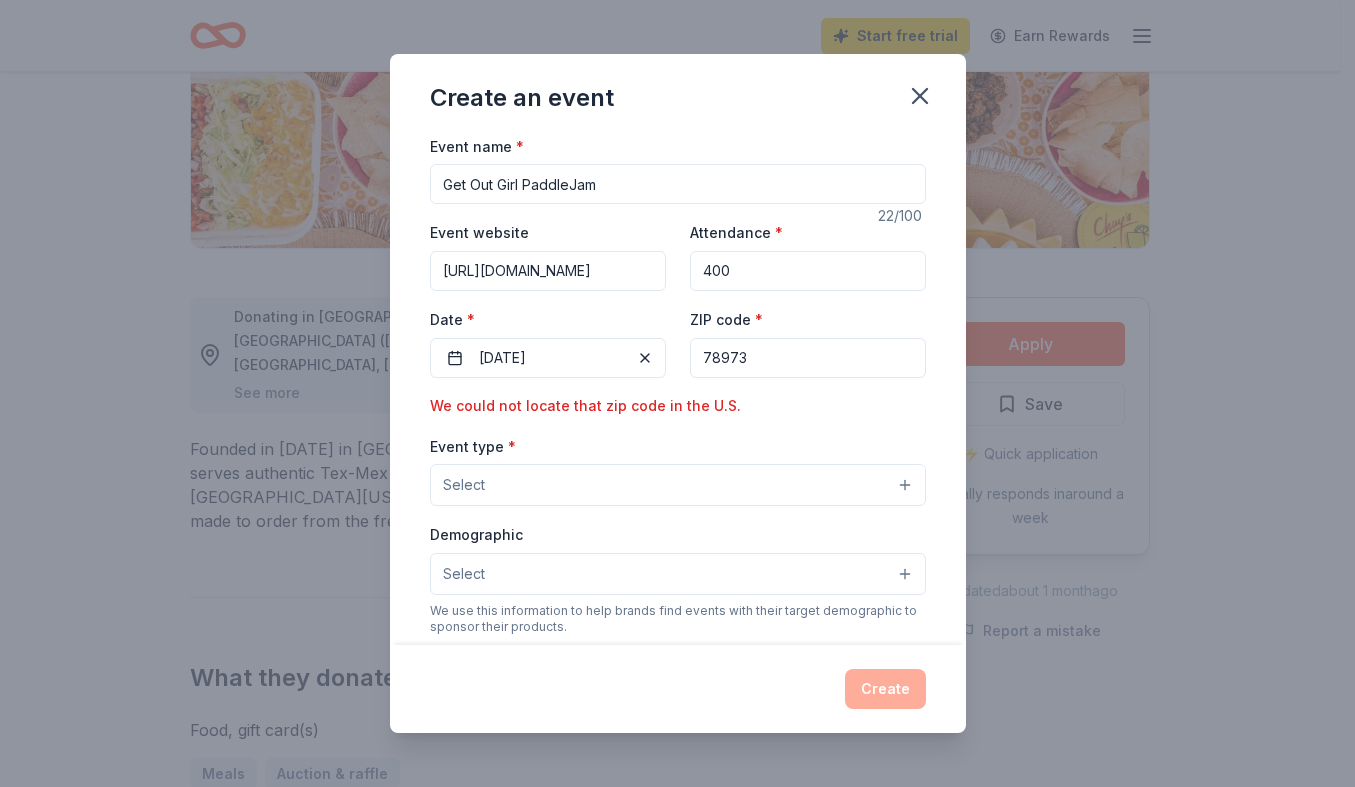 drag, startPoint x: 724, startPoint y: 355, endPoint x: 703, endPoint y: 354, distance: 21.023796 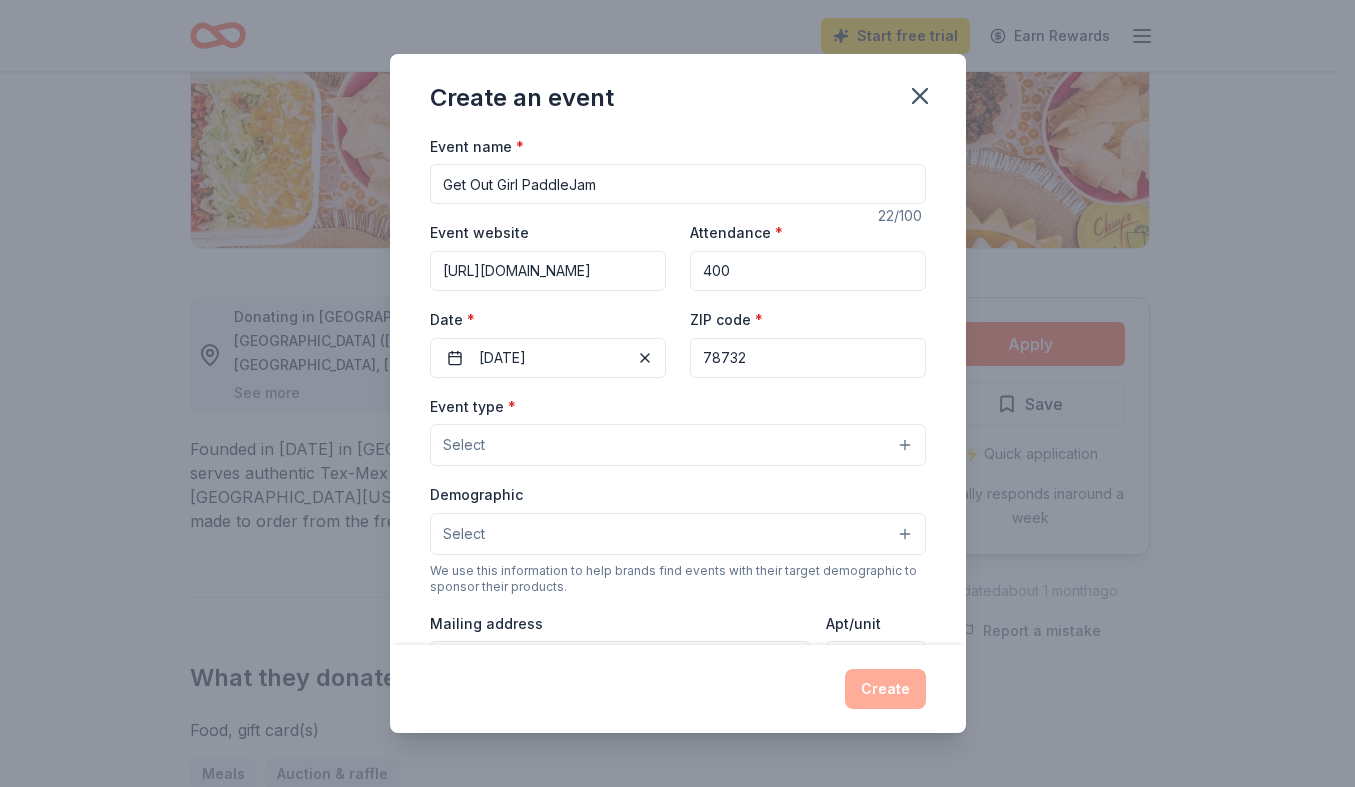 type on "78732" 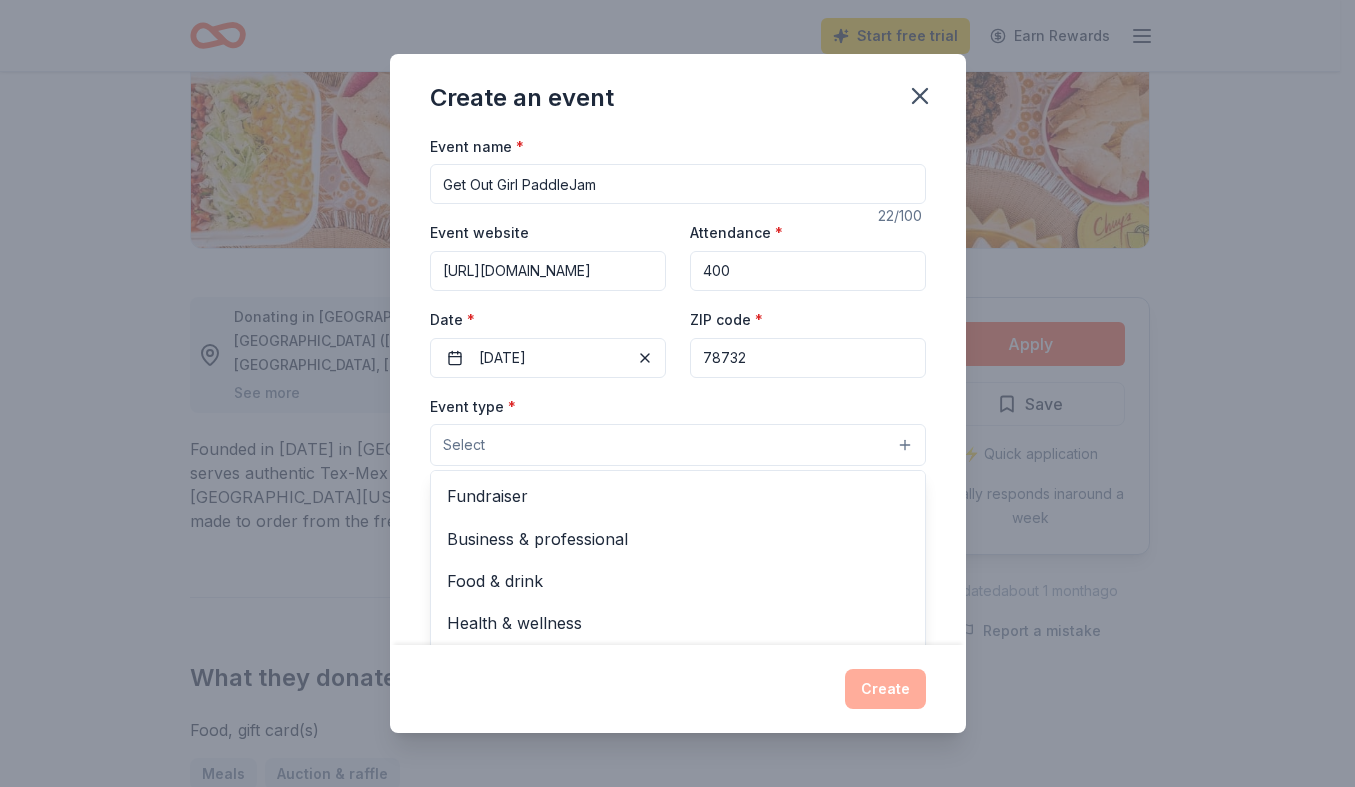 click on "Select" at bounding box center [678, 445] 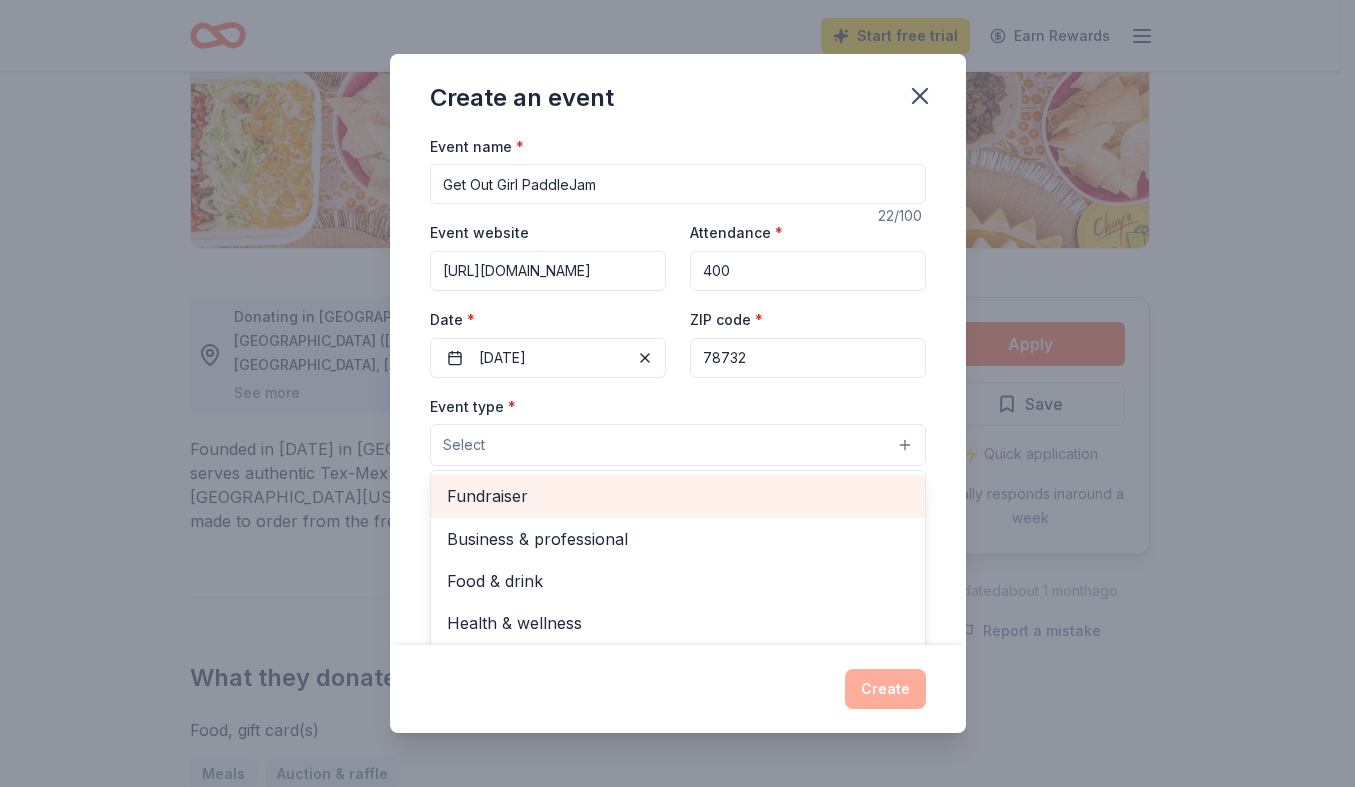 scroll, scrollTop: 4, scrollLeft: 0, axis: vertical 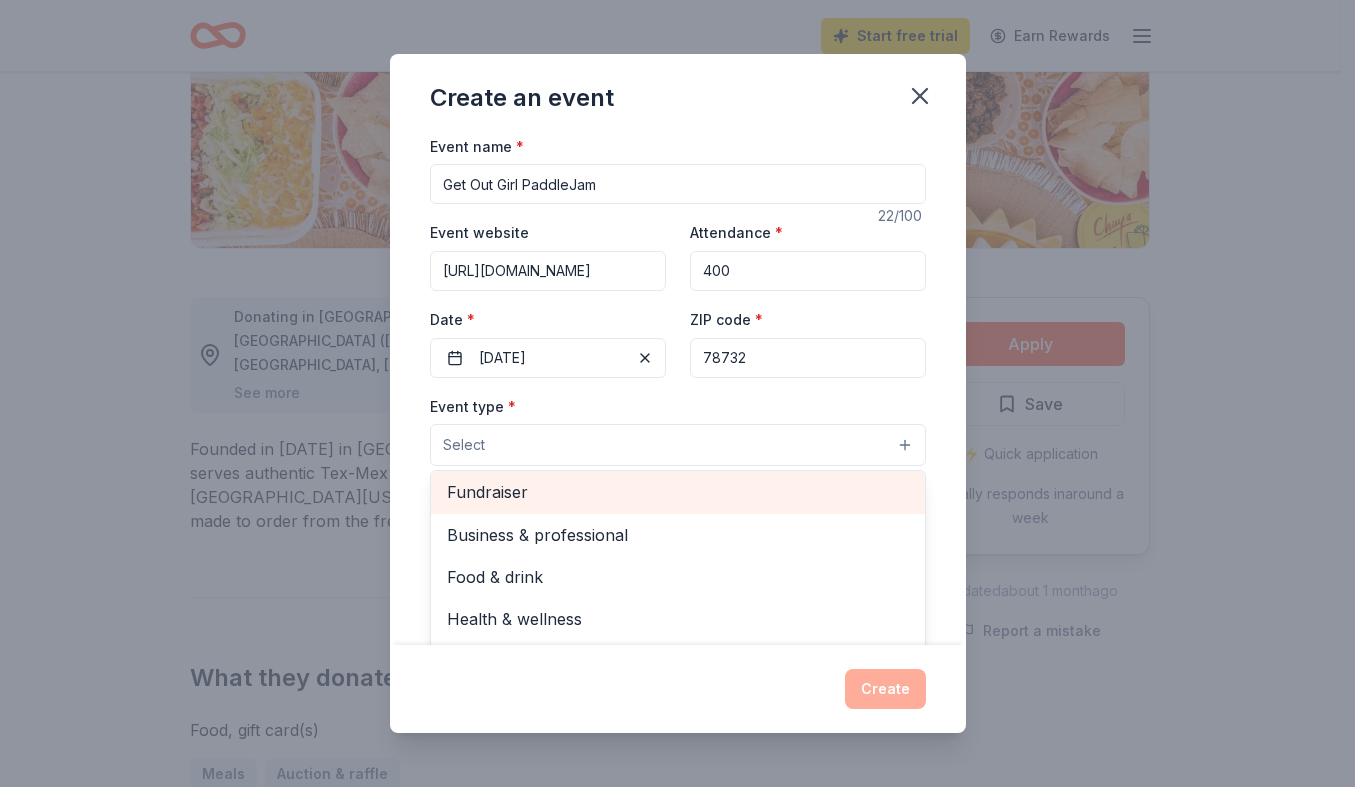 click on "Fundraiser" at bounding box center (678, 492) 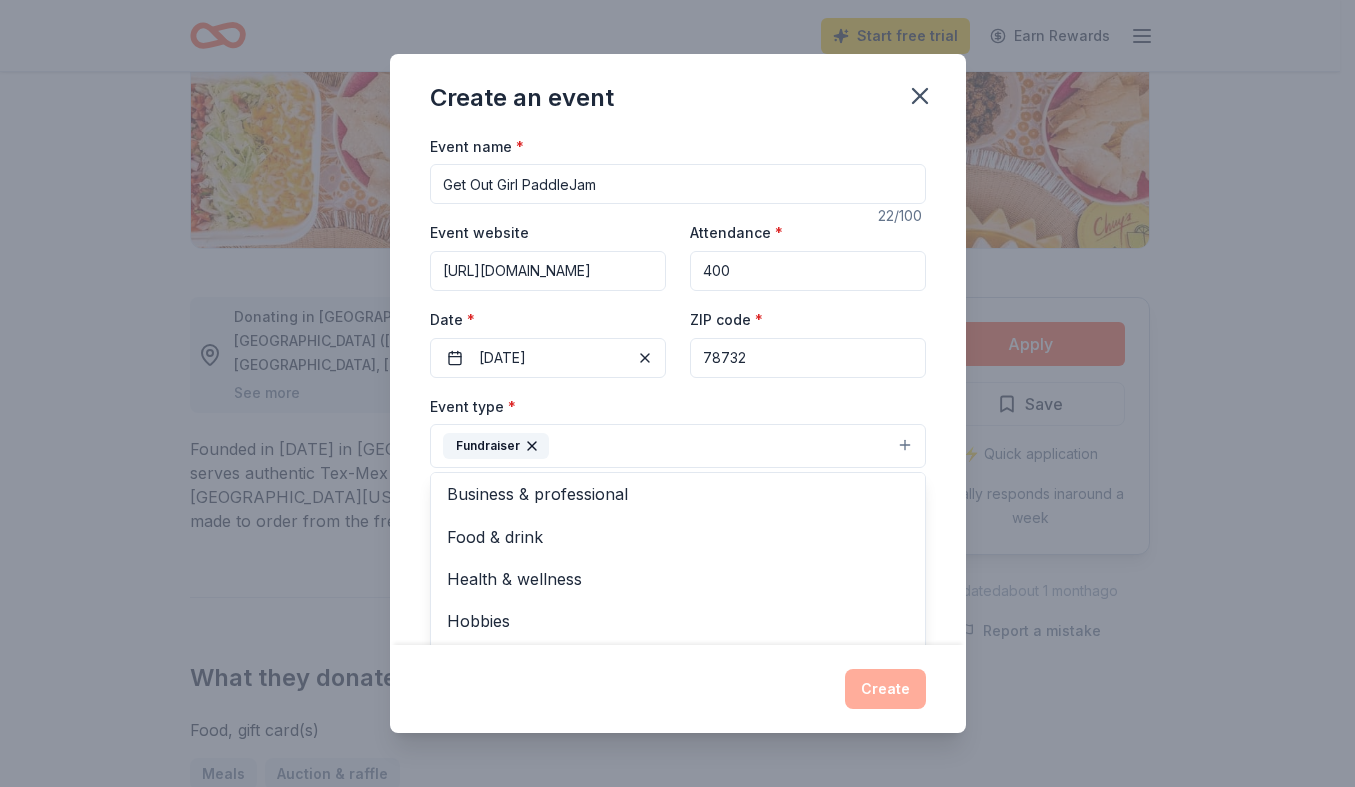 click on "Event name * Get Out Girl PaddleJam 22 /100 Event website [URL][DOMAIN_NAME] Attendance * 400 Date * [DATE] ZIP code * 78732 Event type * Fundraiser Business & professional Food & drink Health & wellness Hobbies Music Performing & visual arts Demographic Select We use this information to help brands find events with their target demographic to sponsor their products. Mailing address Apt/unit Description What are you looking for? * Auction & raffle Meals Snacks Desserts Alcohol Beverages Send me reminders Email me reminders of donor application deadlines Recurring event" at bounding box center [678, 390] 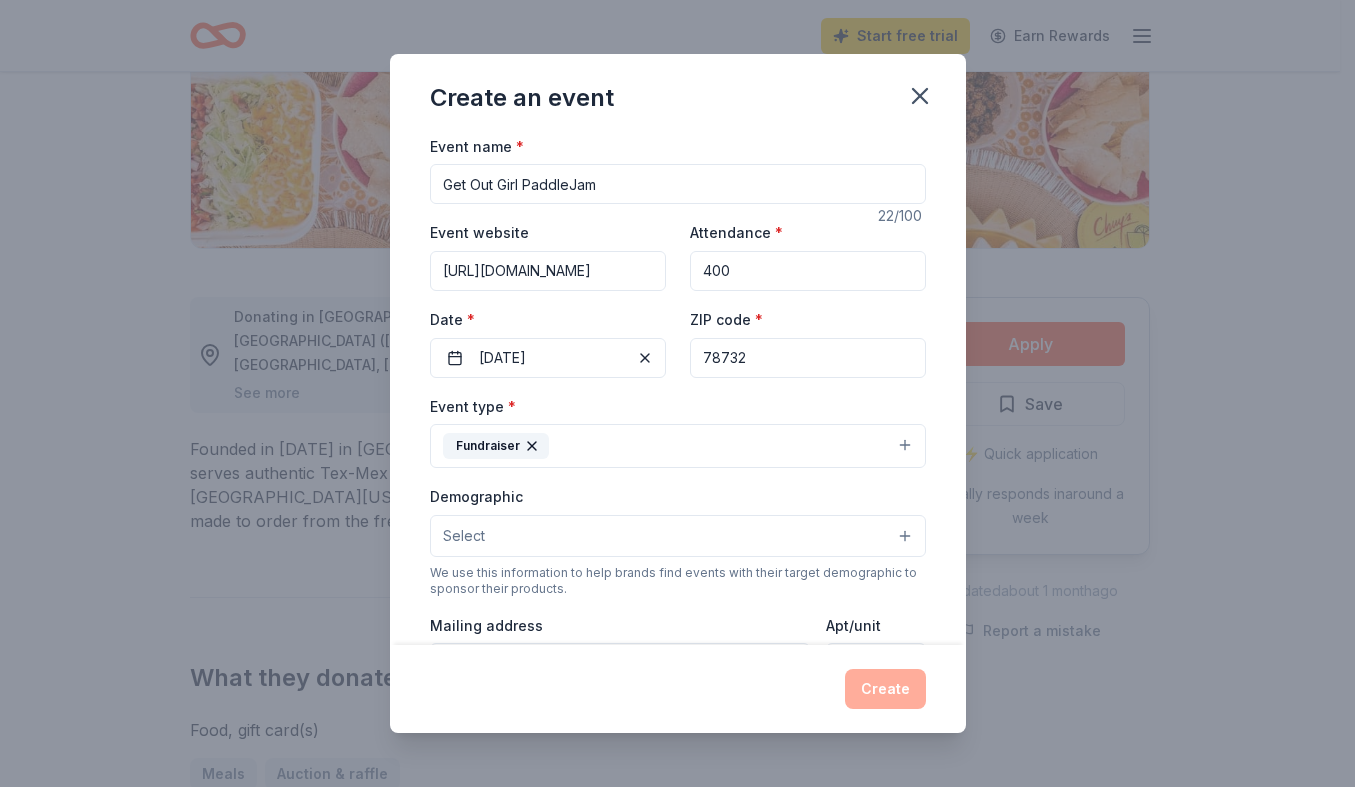 scroll, scrollTop: 34, scrollLeft: 0, axis: vertical 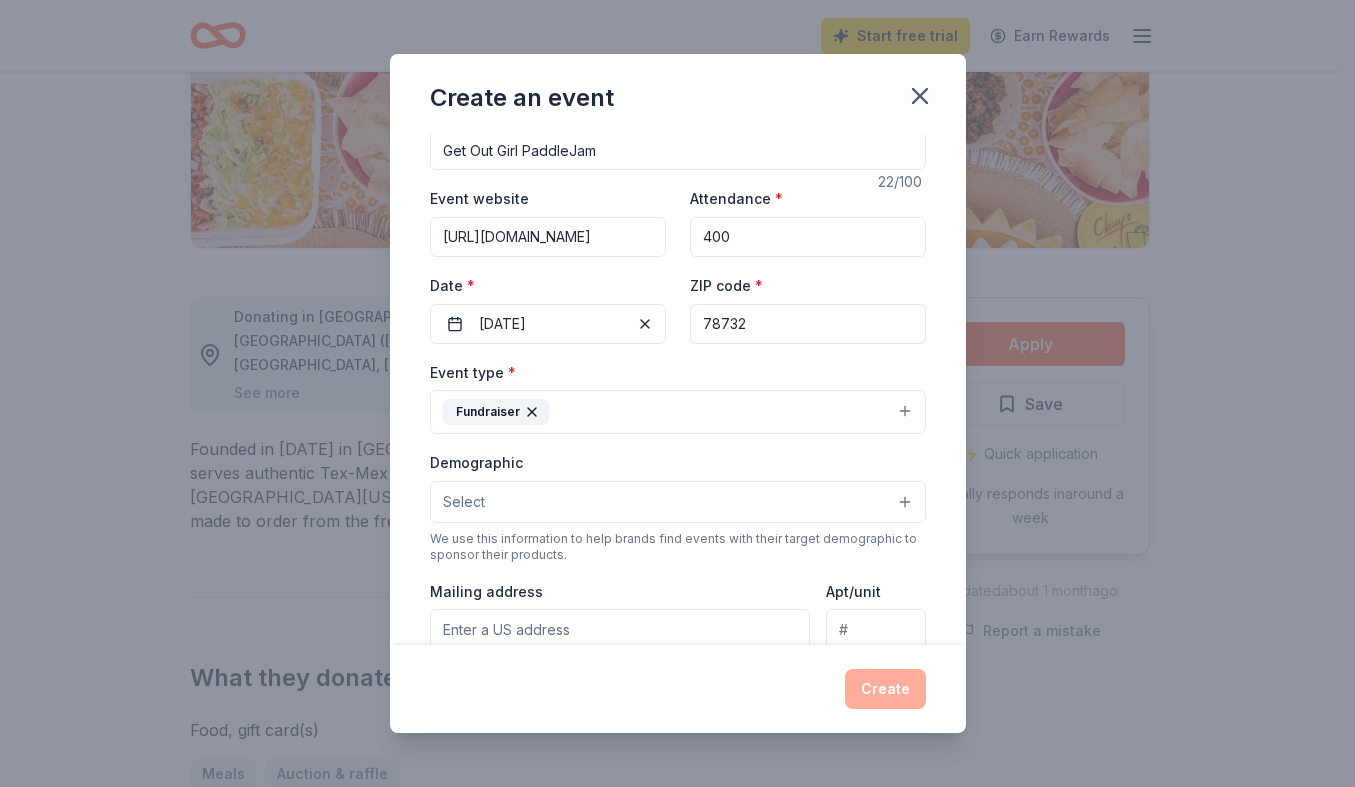click on "Select" at bounding box center (678, 502) 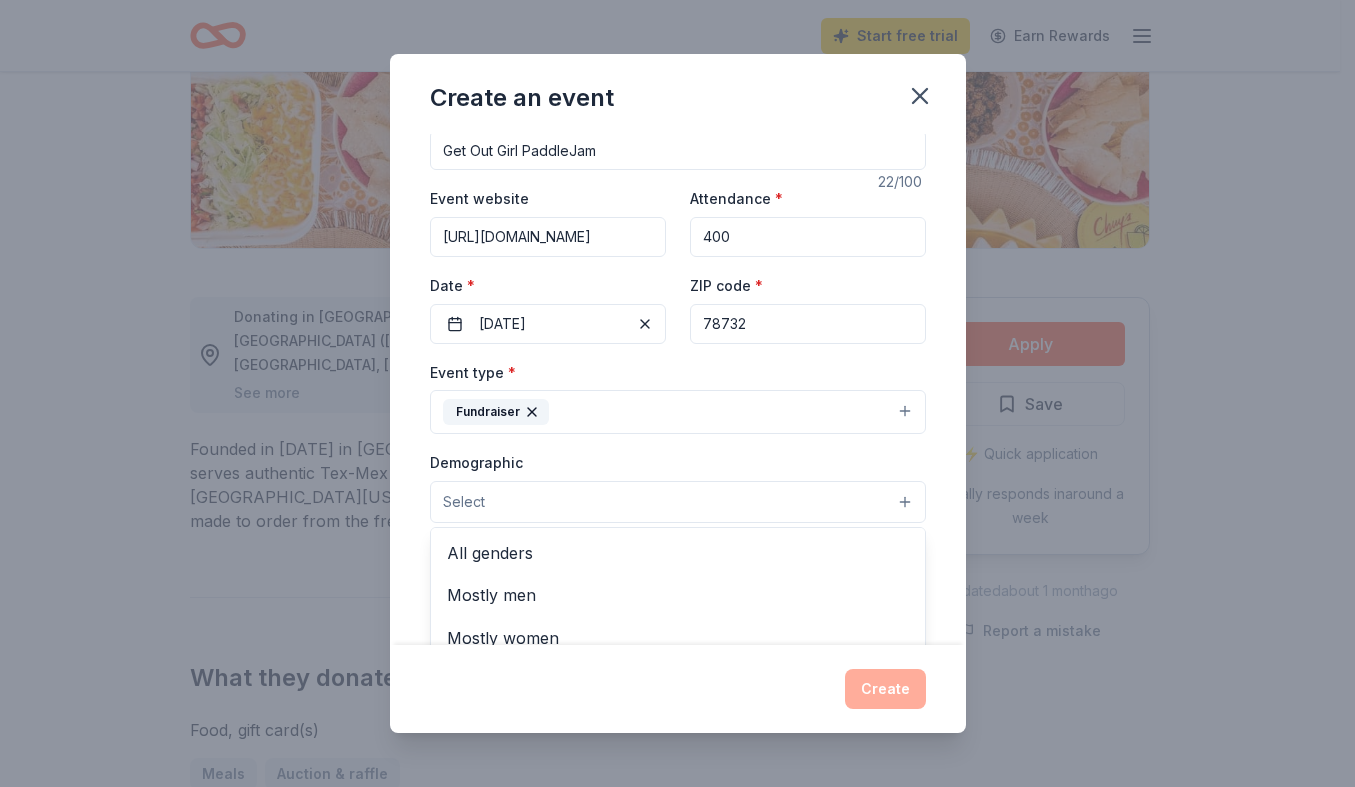 scroll, scrollTop: 52, scrollLeft: 0, axis: vertical 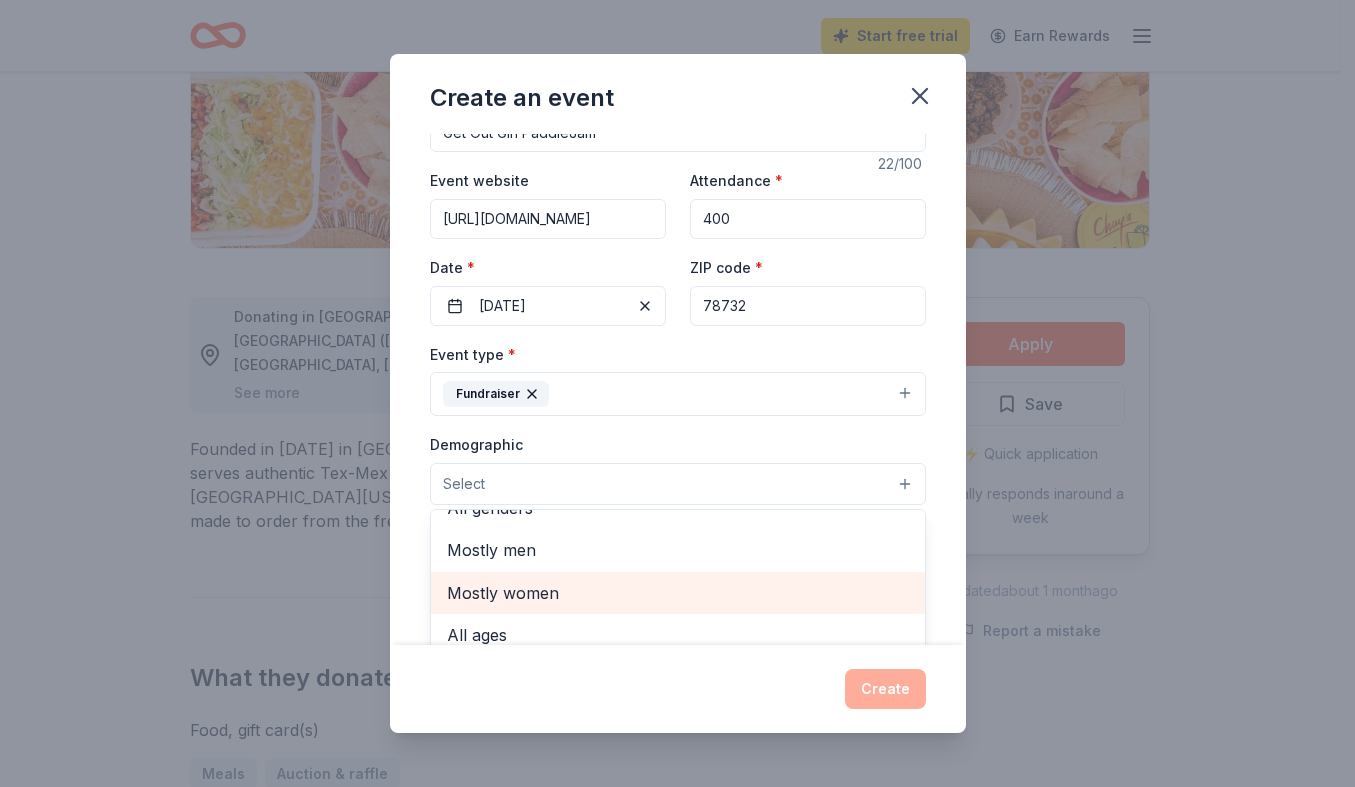 click on "Mostly women" at bounding box center (678, 593) 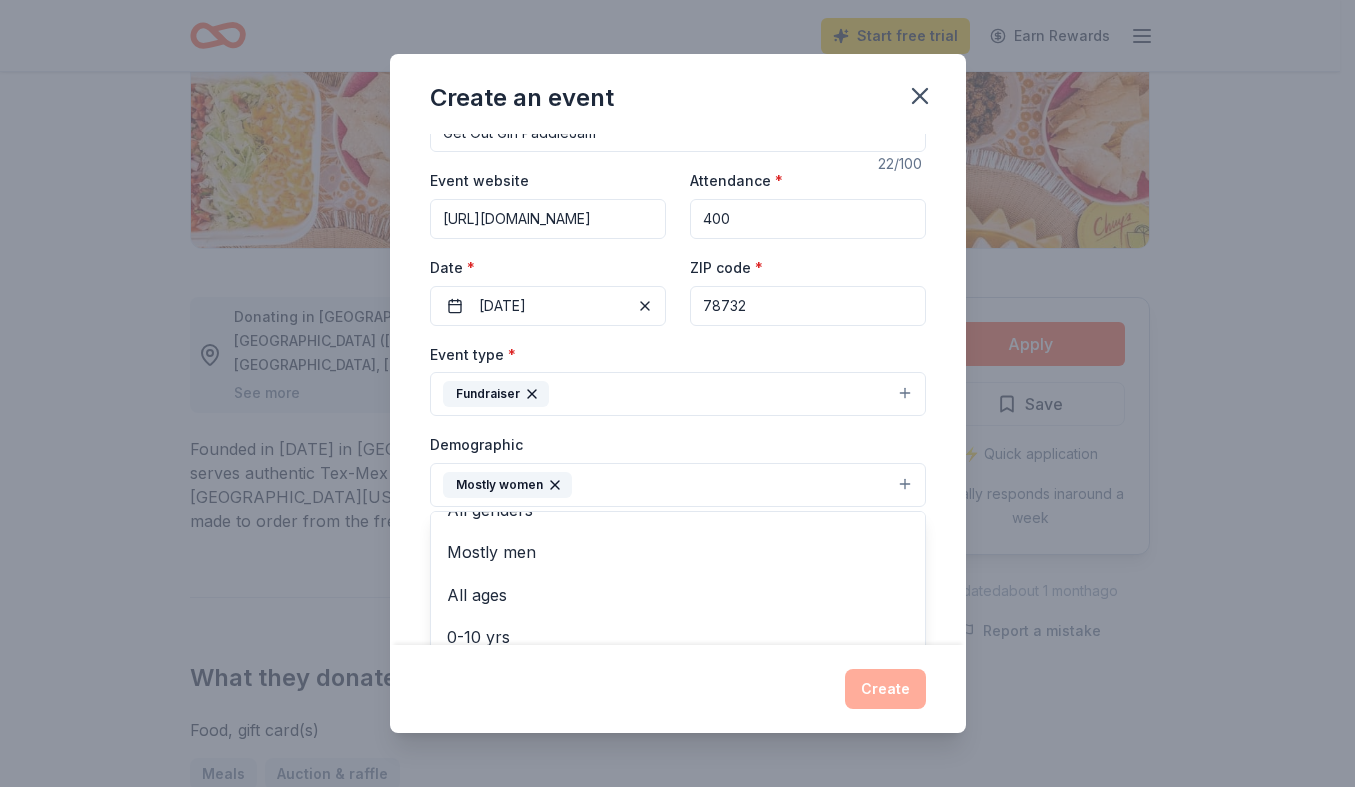 click on "Event name * Get Out Girl PaddleJam 22 /100 Event website [URL][DOMAIN_NAME] Attendance * 400 Date * [DATE] ZIP code * 78732 Event type * Fundraiser Demographic Mostly women All genders Mostly men All ages [DEMOGRAPHIC_DATA] yrs 10-20 yrs 20-30 yrs 30-40 yrs 40-50 yrs 50-60 yrs 60-70 yrs 70-80 yrs 80+ yrs We use this information to help brands find events with their target demographic to sponsor their products. Mailing address Apt/unit Description What are you looking for? * Auction & raffle Meals Snacks Desserts Alcohol Beverages Send me reminders Email me reminders of donor application deadlines Recurring event" at bounding box center [678, 390] 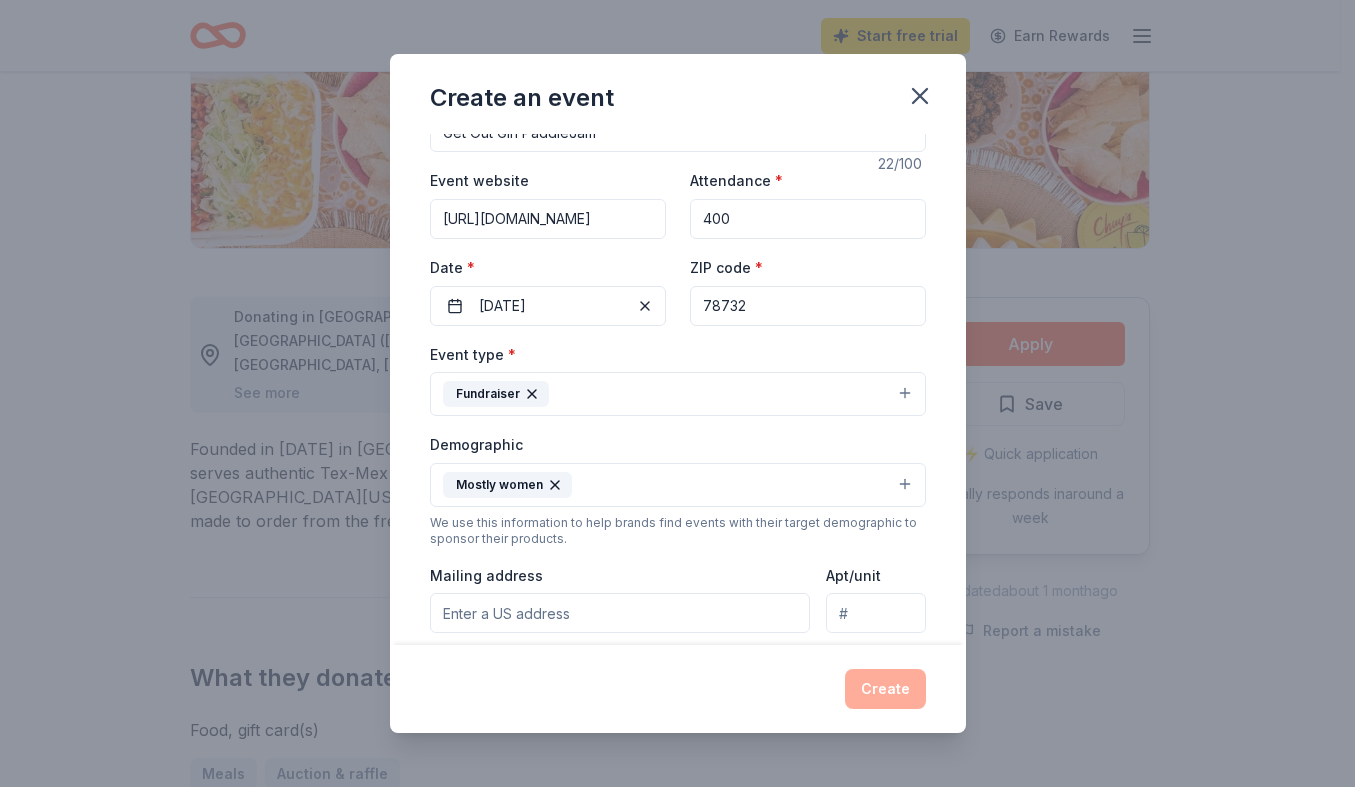 scroll, scrollTop: 351, scrollLeft: 0, axis: vertical 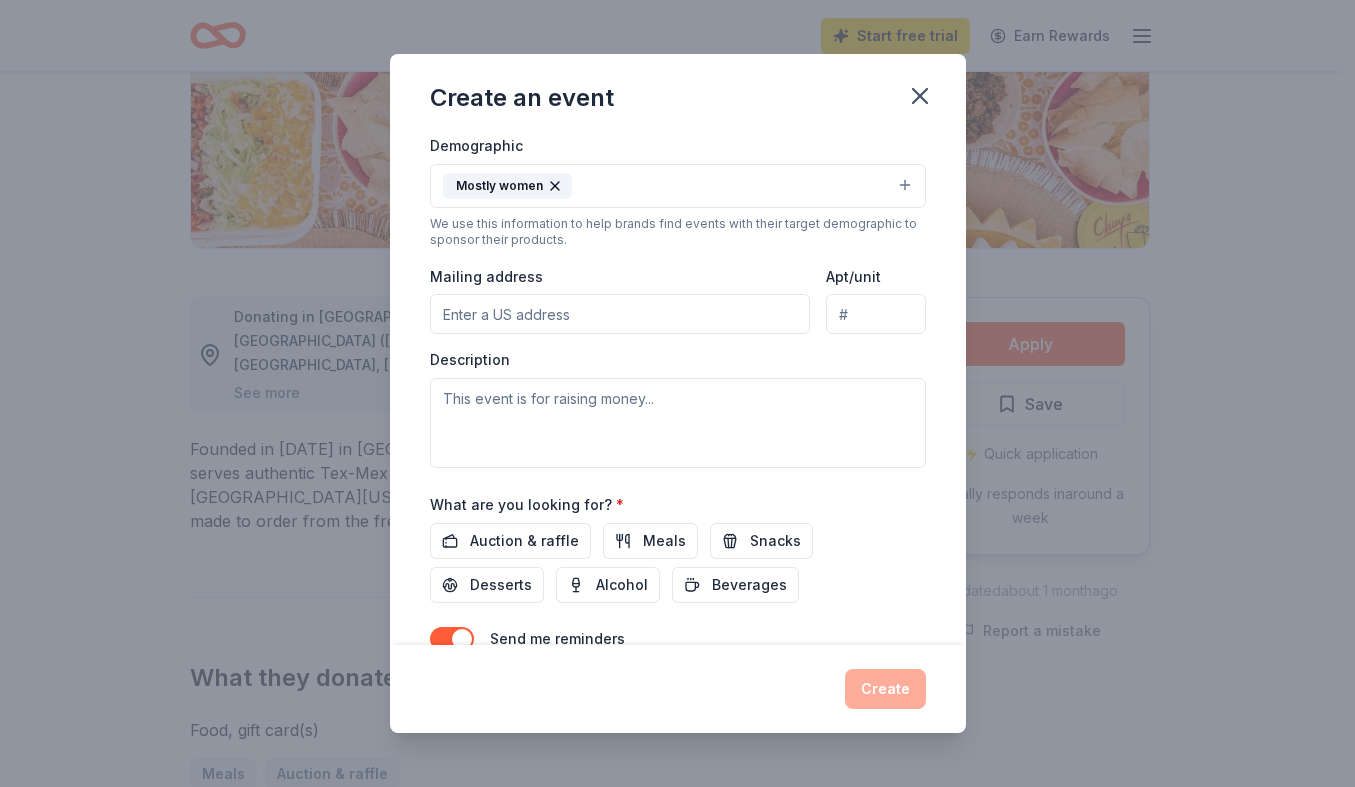 click on "Mailing address" at bounding box center (620, 314) 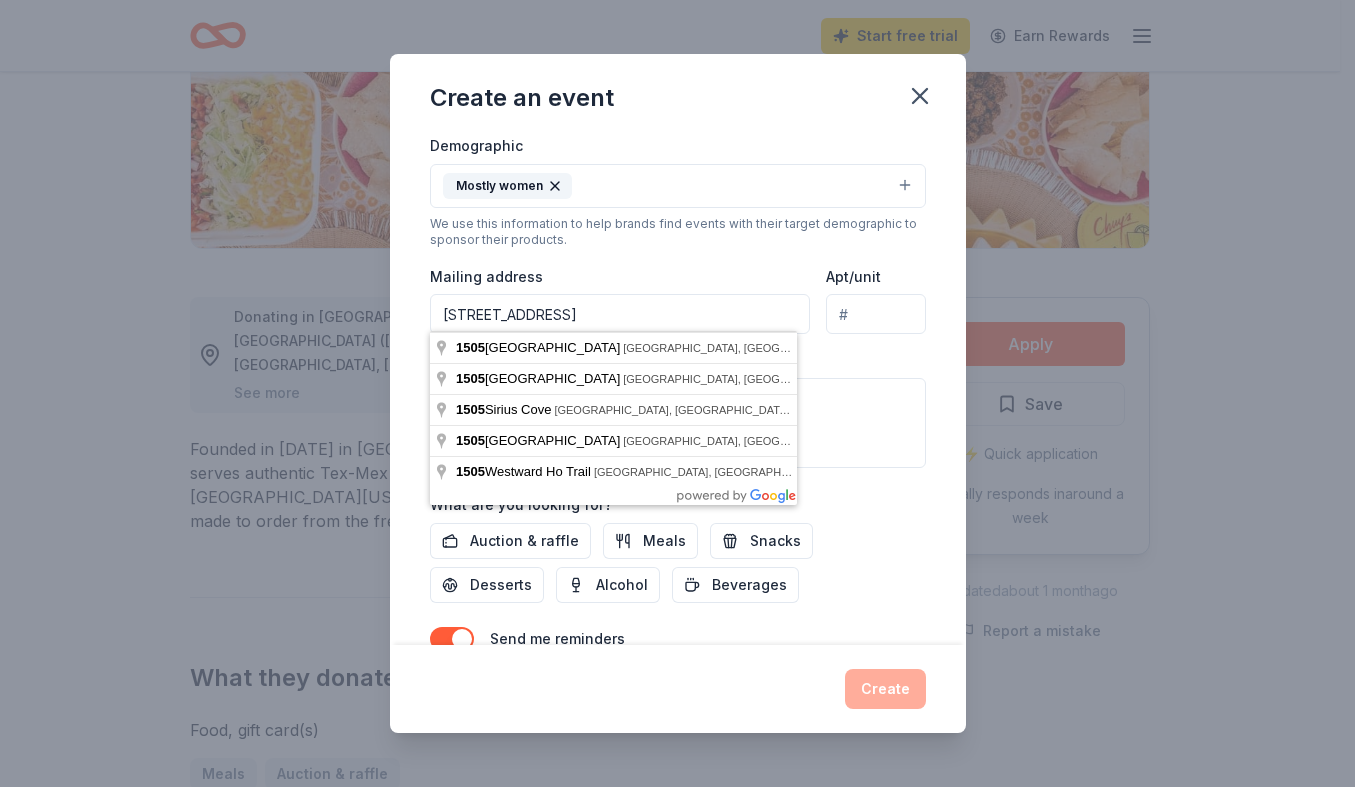type on "[STREET_ADDRESS]" 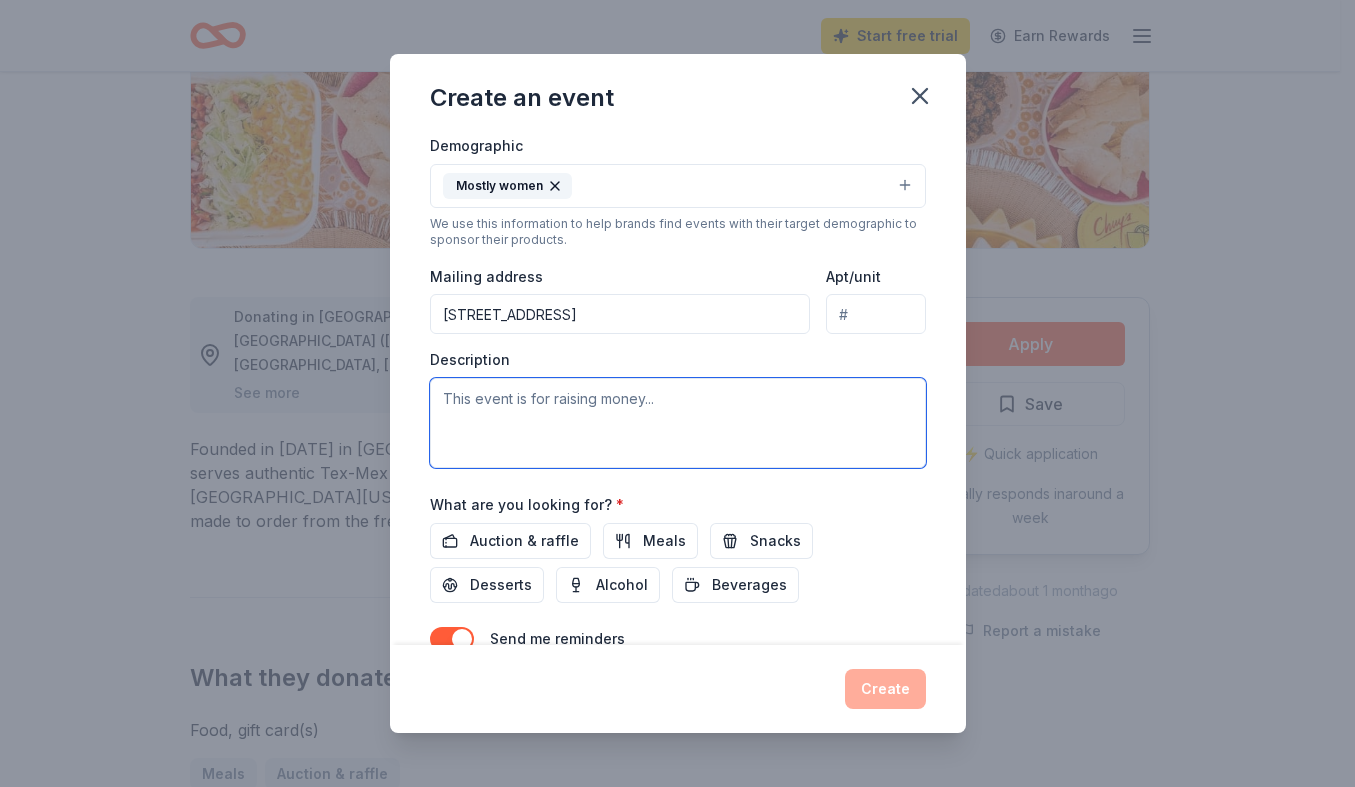 click at bounding box center (678, 423) 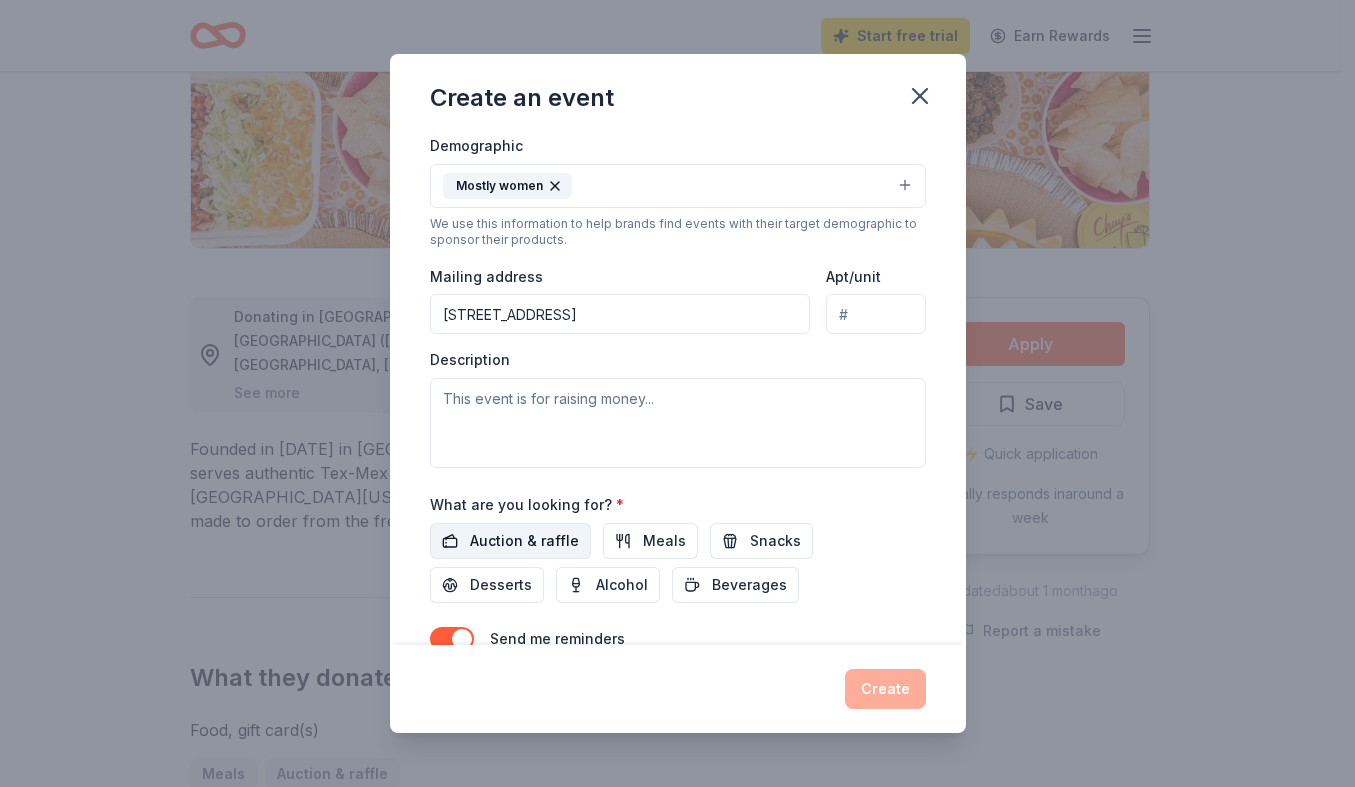 click on "Auction & raffle" at bounding box center [524, 541] 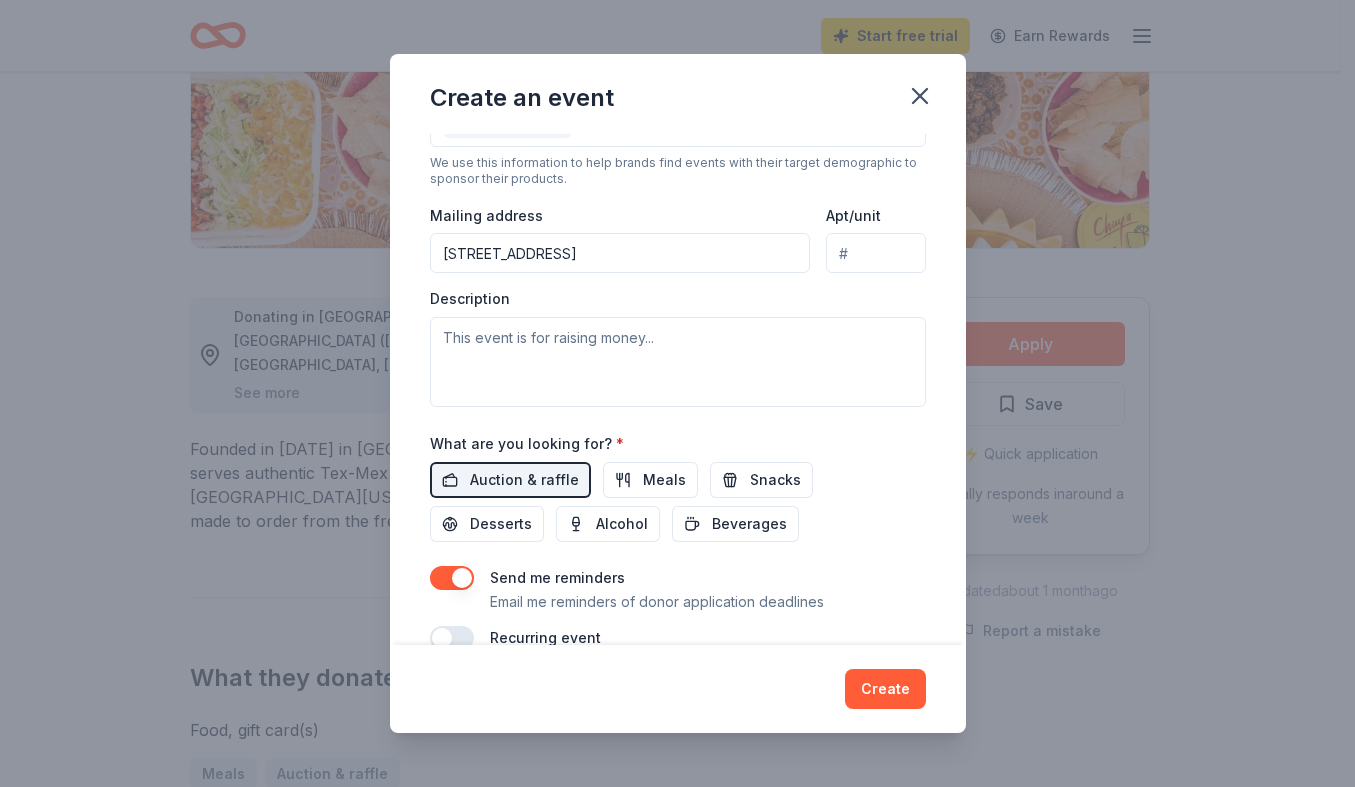 scroll, scrollTop: 443, scrollLeft: 0, axis: vertical 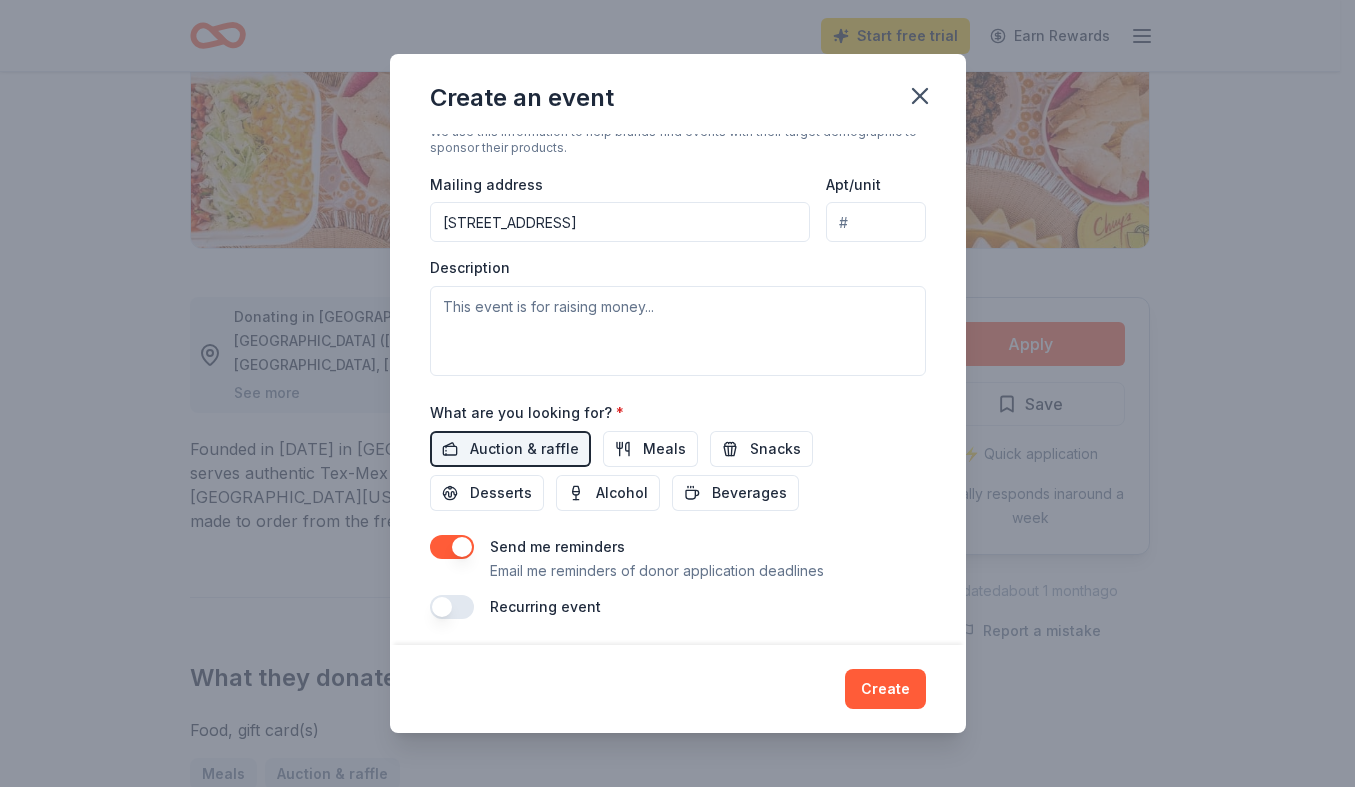 click at bounding box center (452, 547) 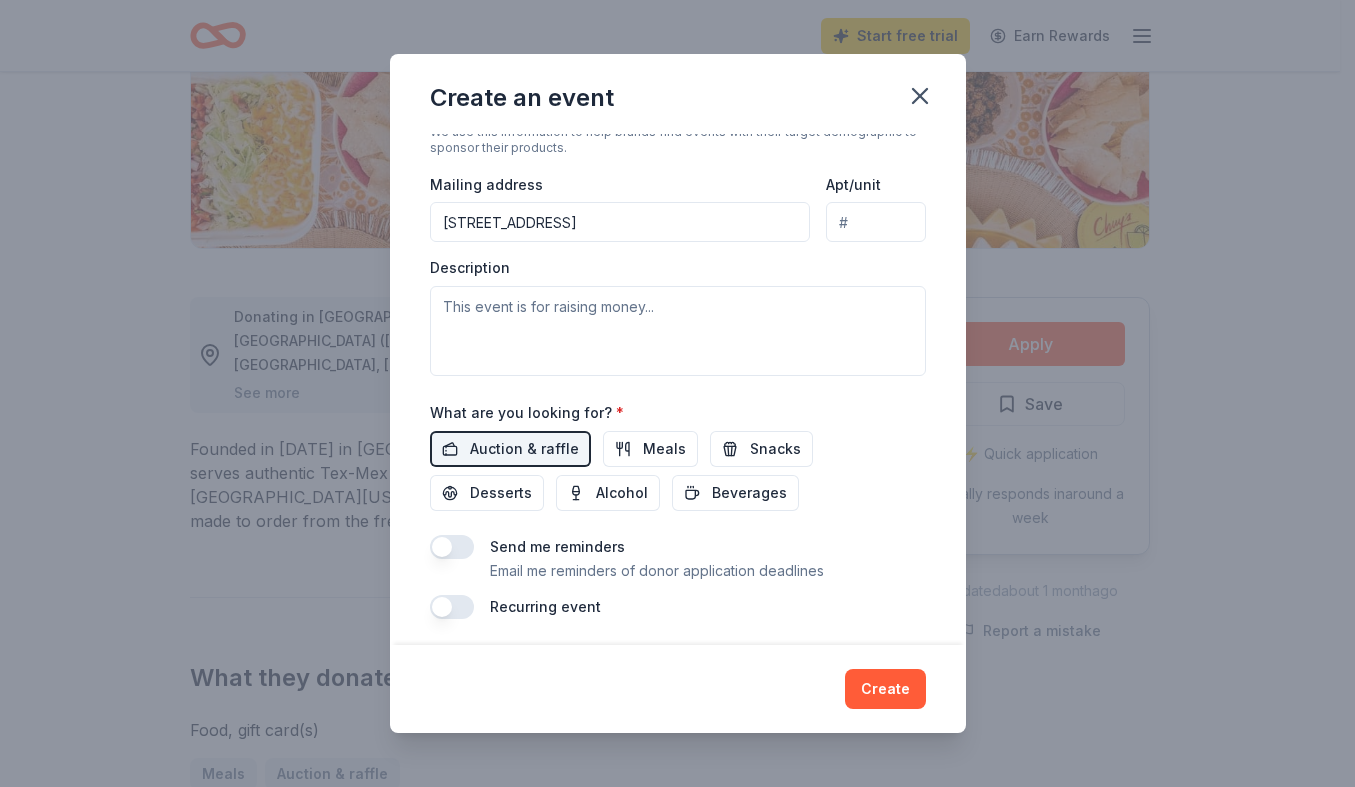 drag, startPoint x: 457, startPoint y: 602, endPoint x: 560, endPoint y: 584, distance: 104.56099 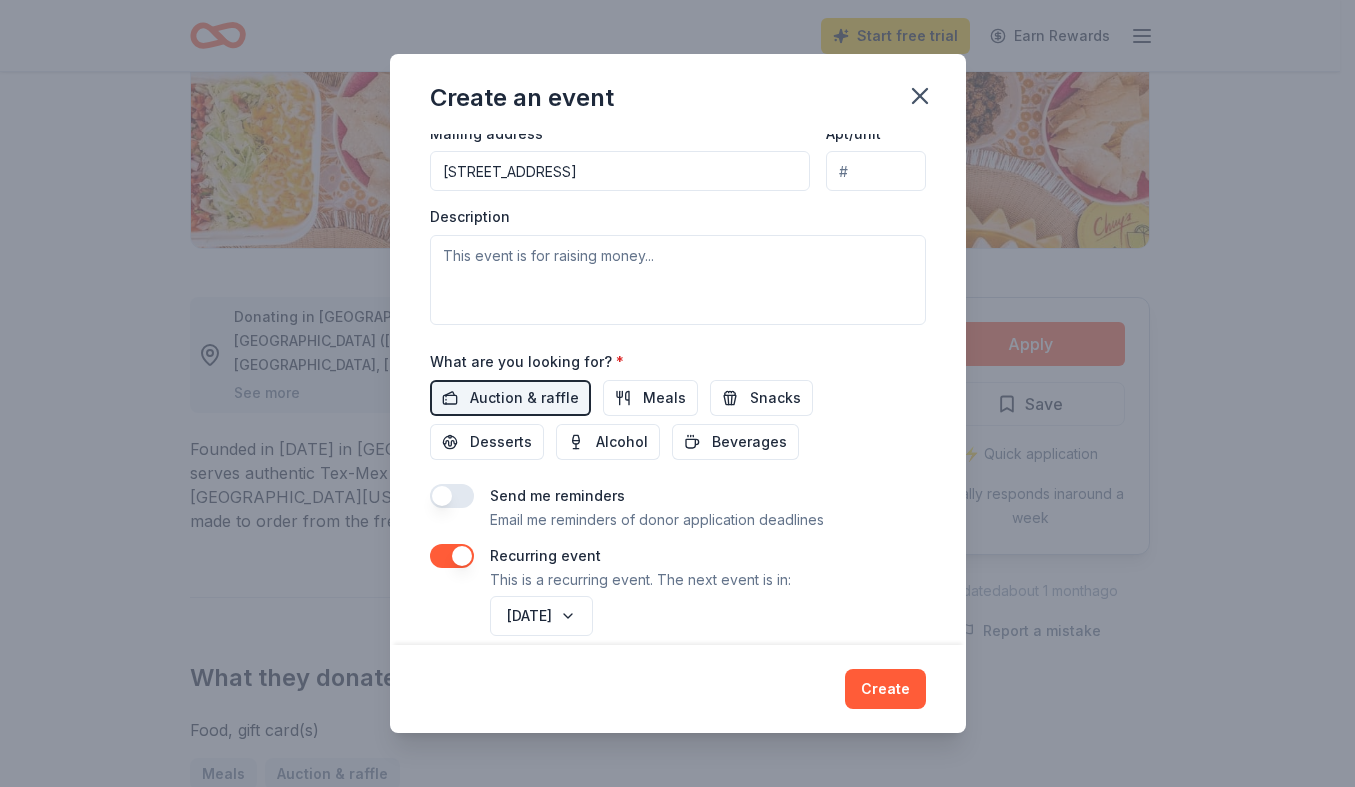 scroll, scrollTop: 515, scrollLeft: 0, axis: vertical 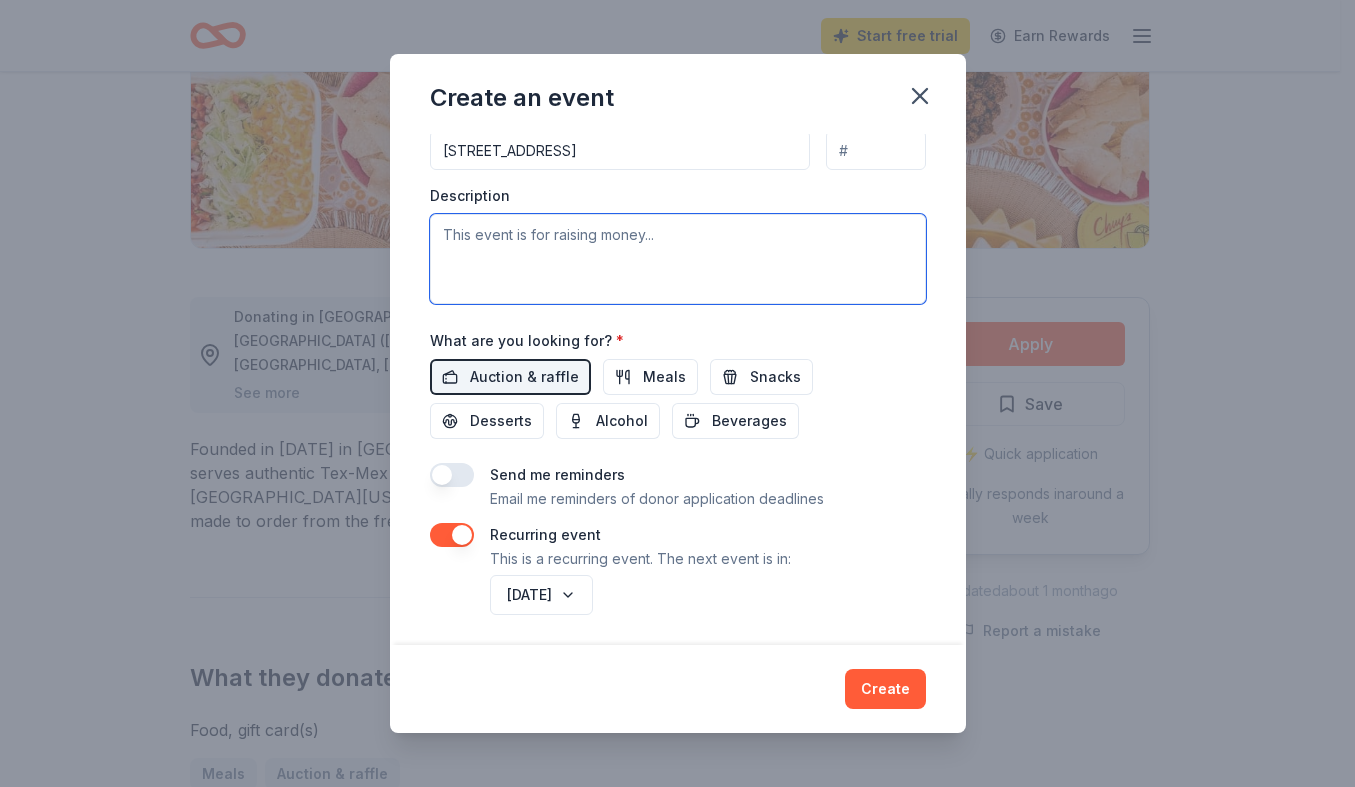 click at bounding box center (678, 259) 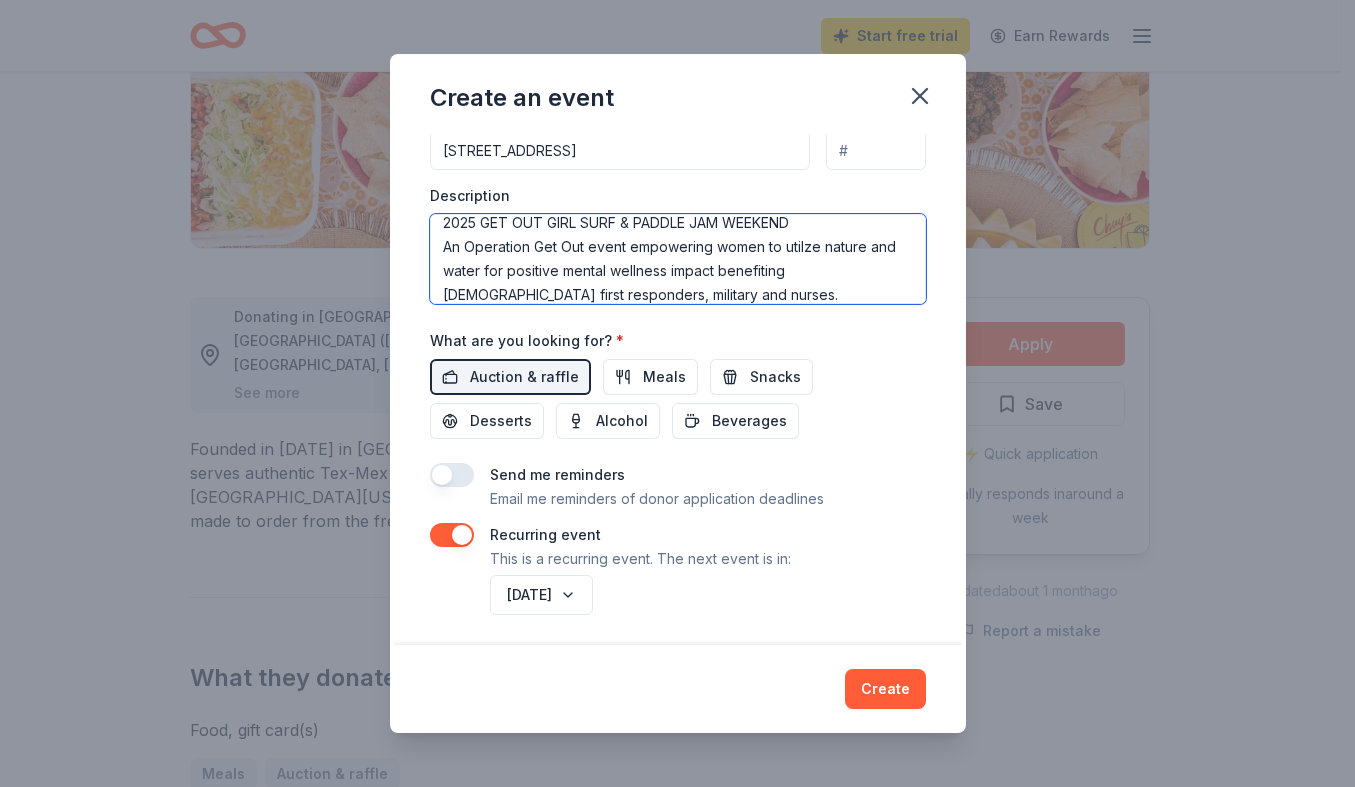 scroll, scrollTop: 0, scrollLeft: 0, axis: both 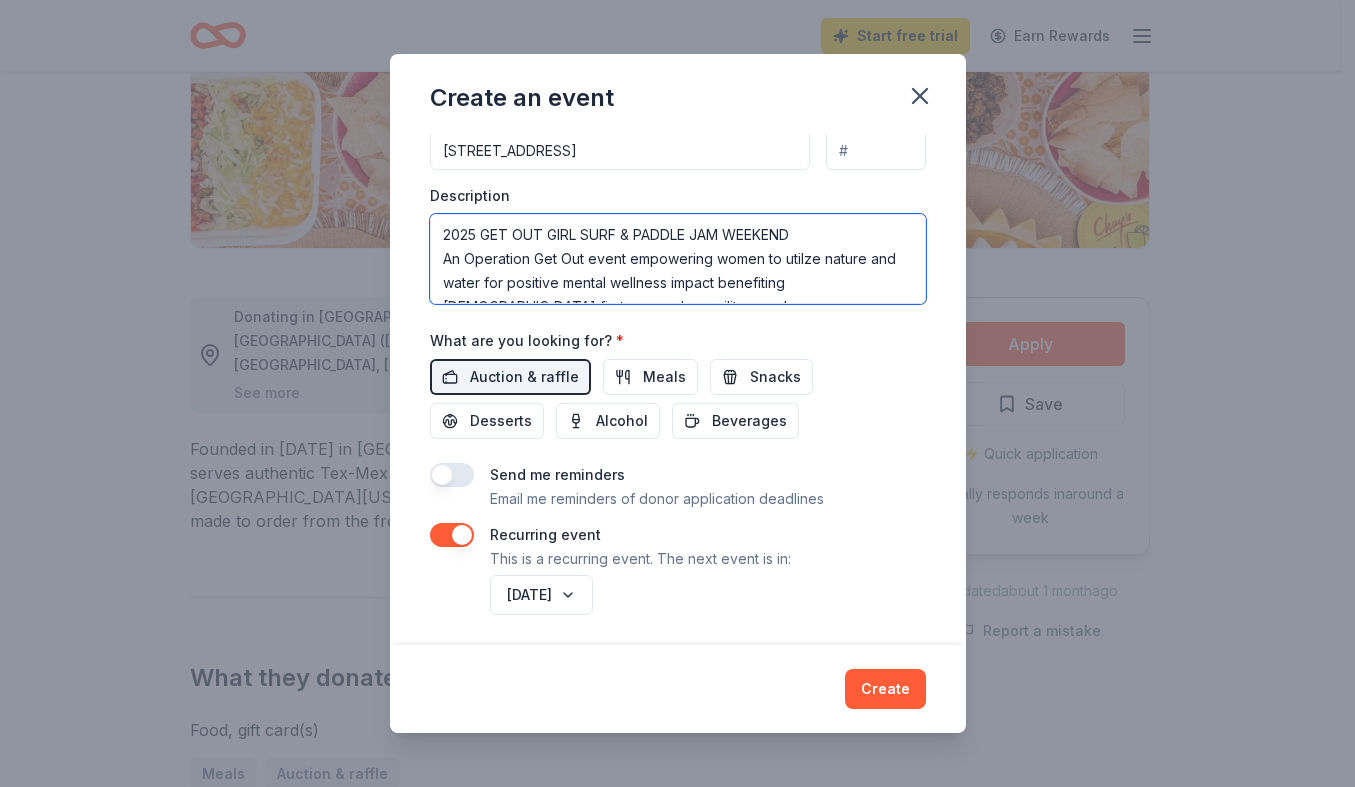 drag, startPoint x: 755, startPoint y: 225, endPoint x: 396, endPoint y: 225, distance: 359 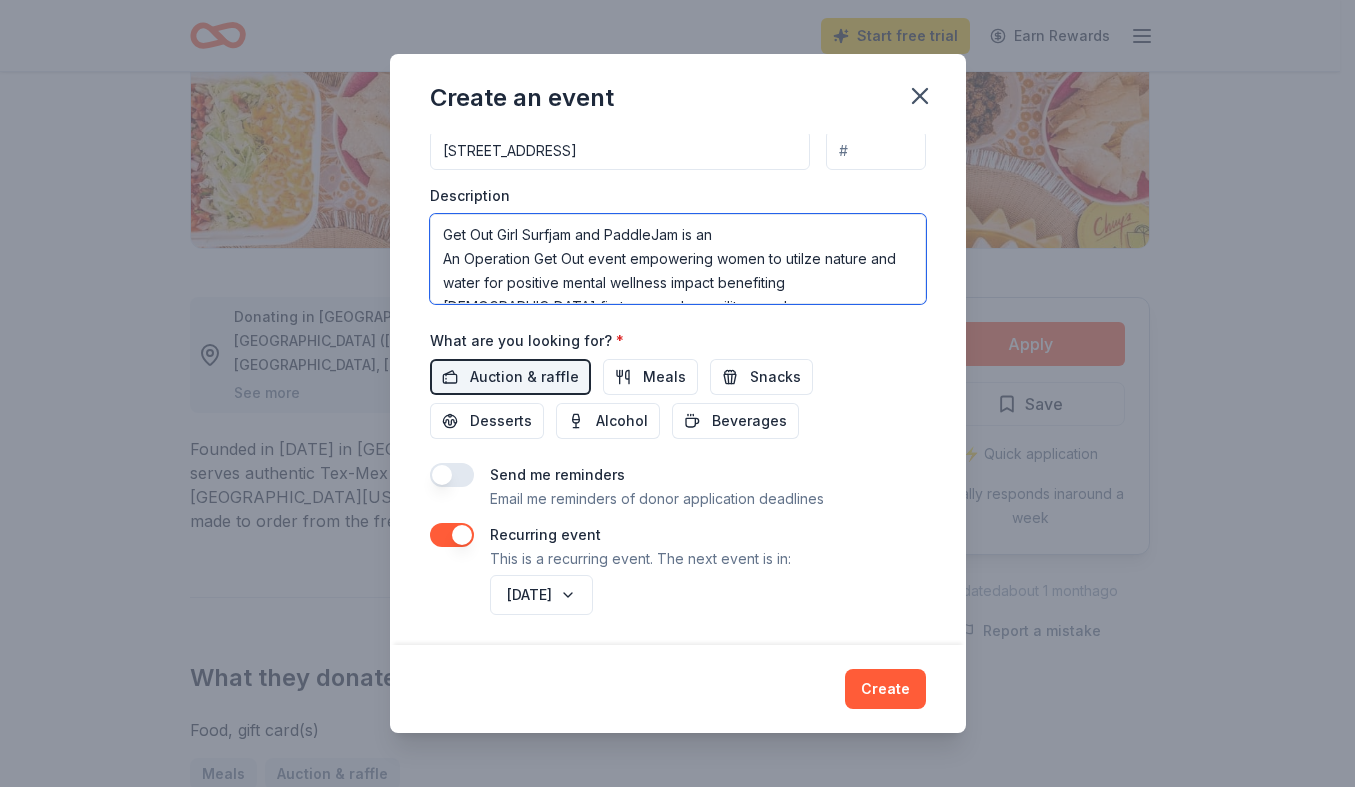 drag, startPoint x: 557, startPoint y: 232, endPoint x: 537, endPoint y: 227, distance: 20.615528 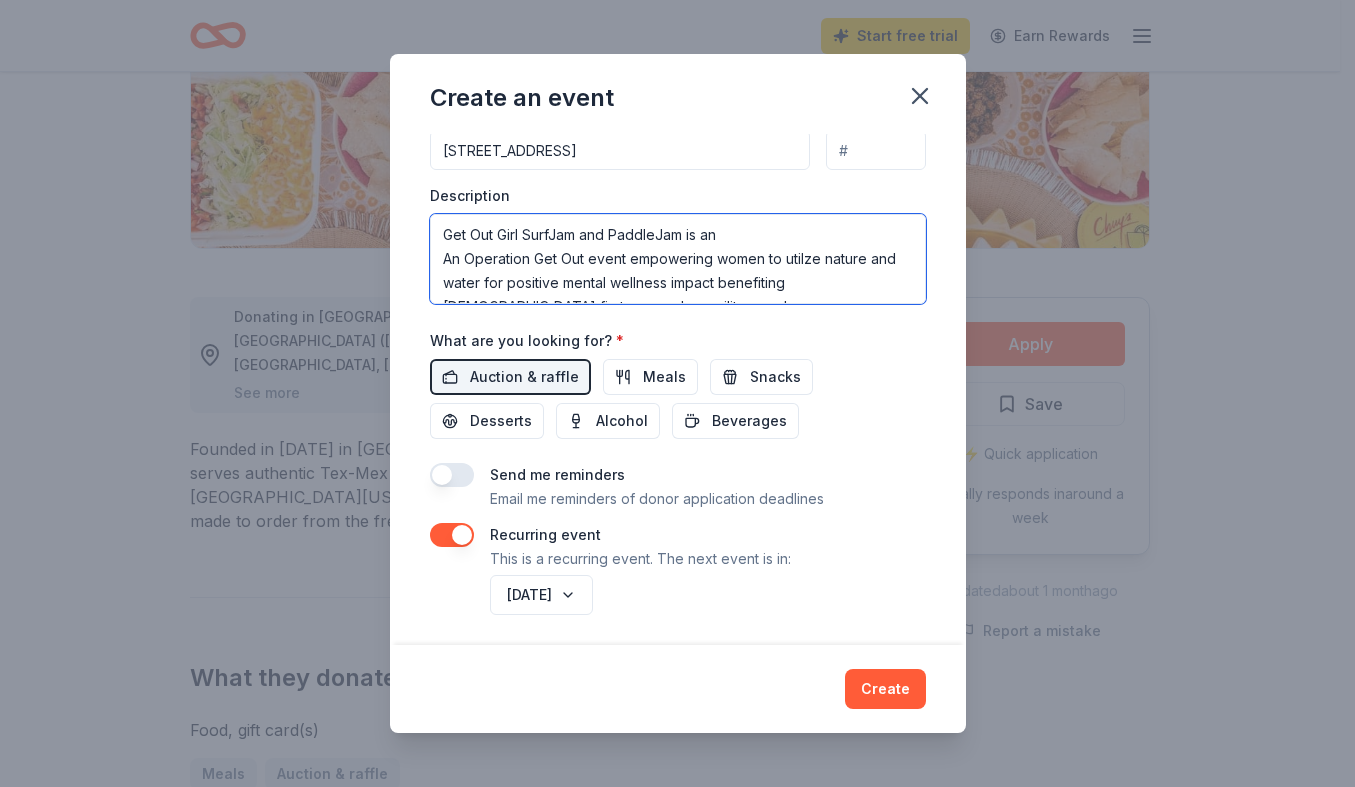 drag, startPoint x: 440, startPoint y: 245, endPoint x: 753, endPoint y: 232, distance: 313.26987 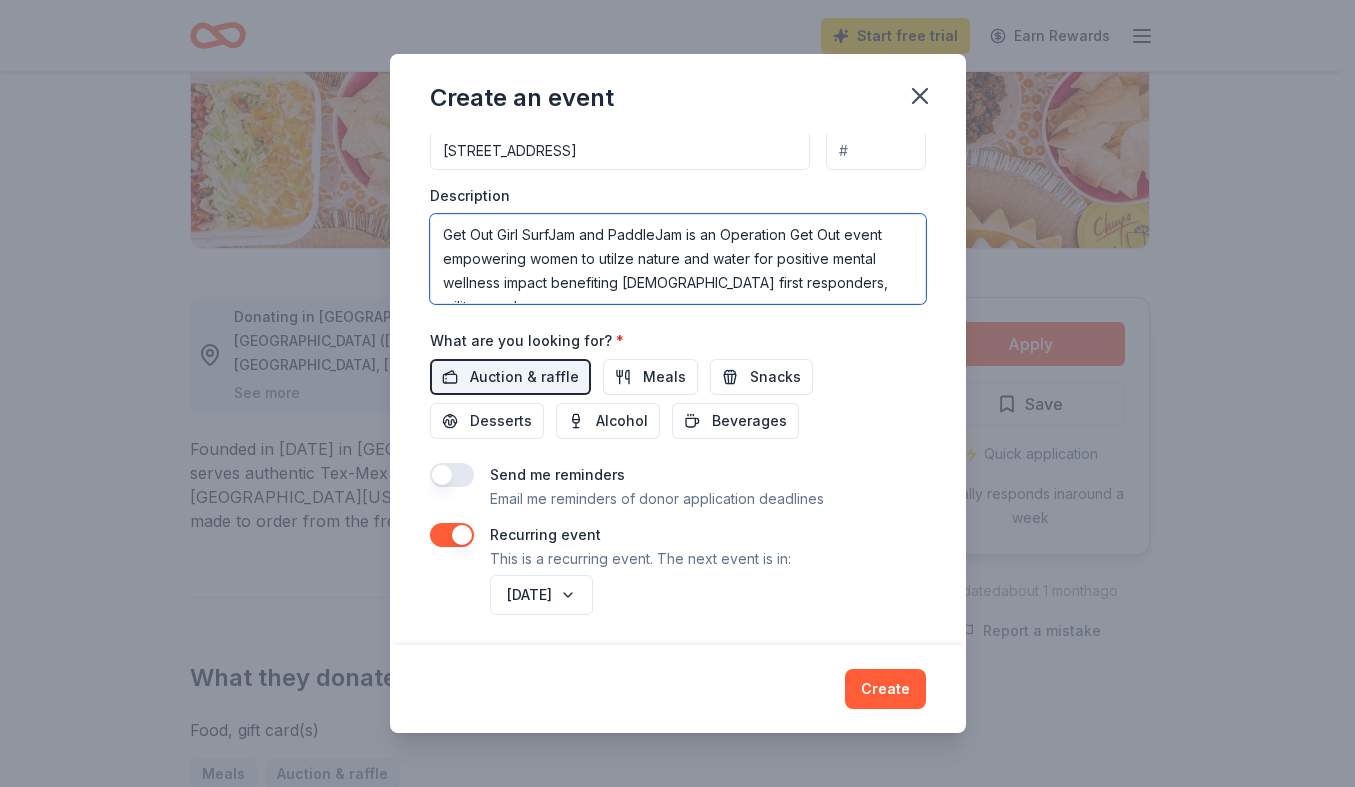 scroll, scrollTop: 4, scrollLeft: 0, axis: vertical 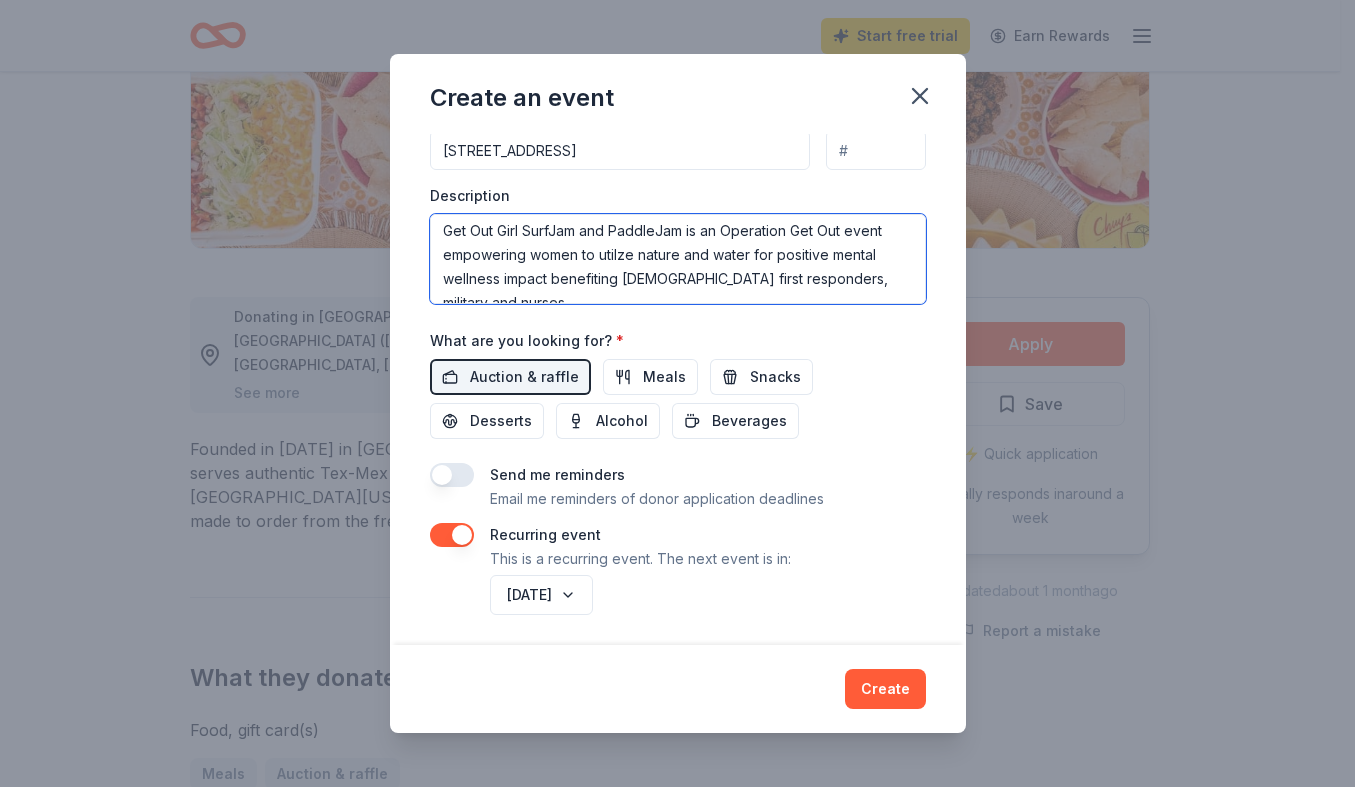 click on "Get Out Girl SurfJam and PaddleJam is an Operation Get Out event empowering women to utilze nature and water for positive mental wellness impact benefiting [DEMOGRAPHIC_DATA] first responders, military and nurses." at bounding box center [678, 259] 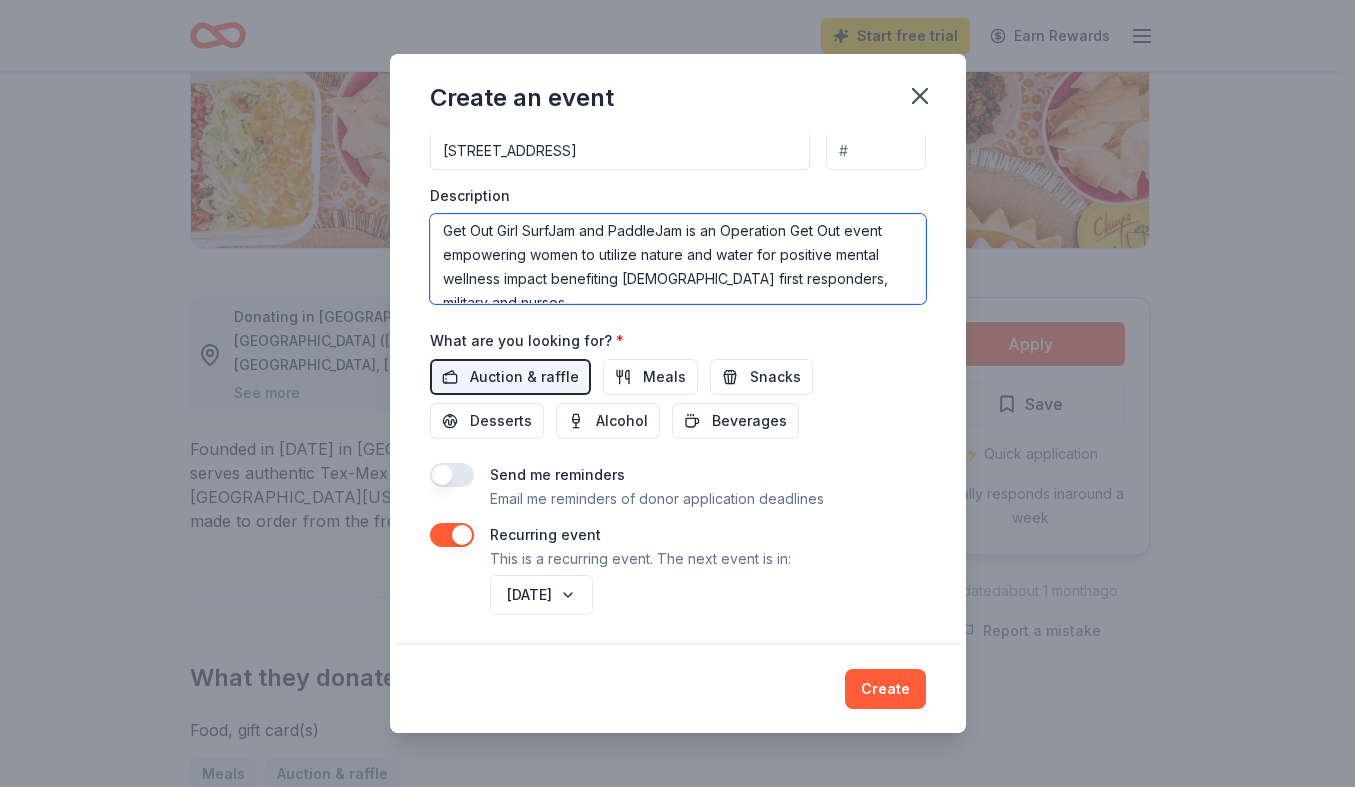 scroll, scrollTop: 24, scrollLeft: 0, axis: vertical 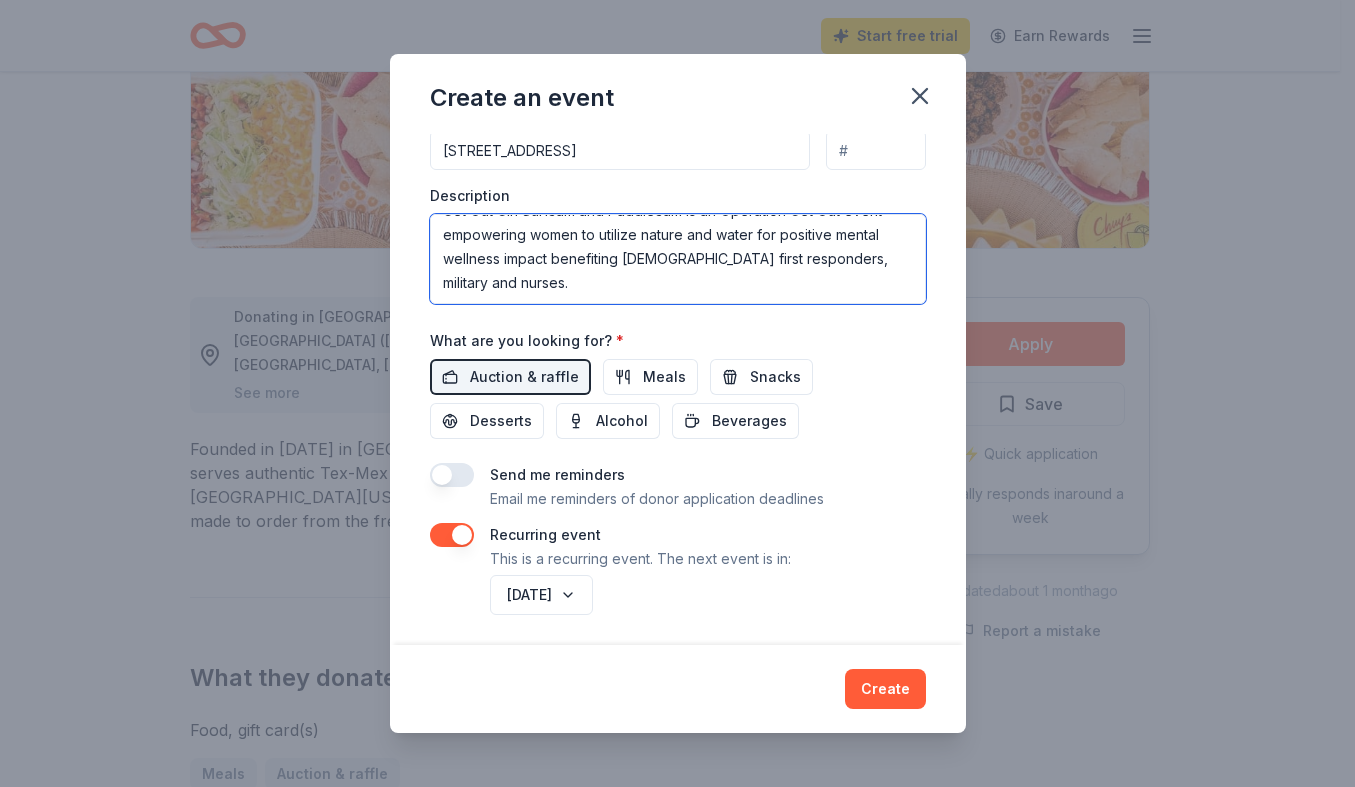 drag, startPoint x: 598, startPoint y: 256, endPoint x: 639, endPoint y: 257, distance: 41.01219 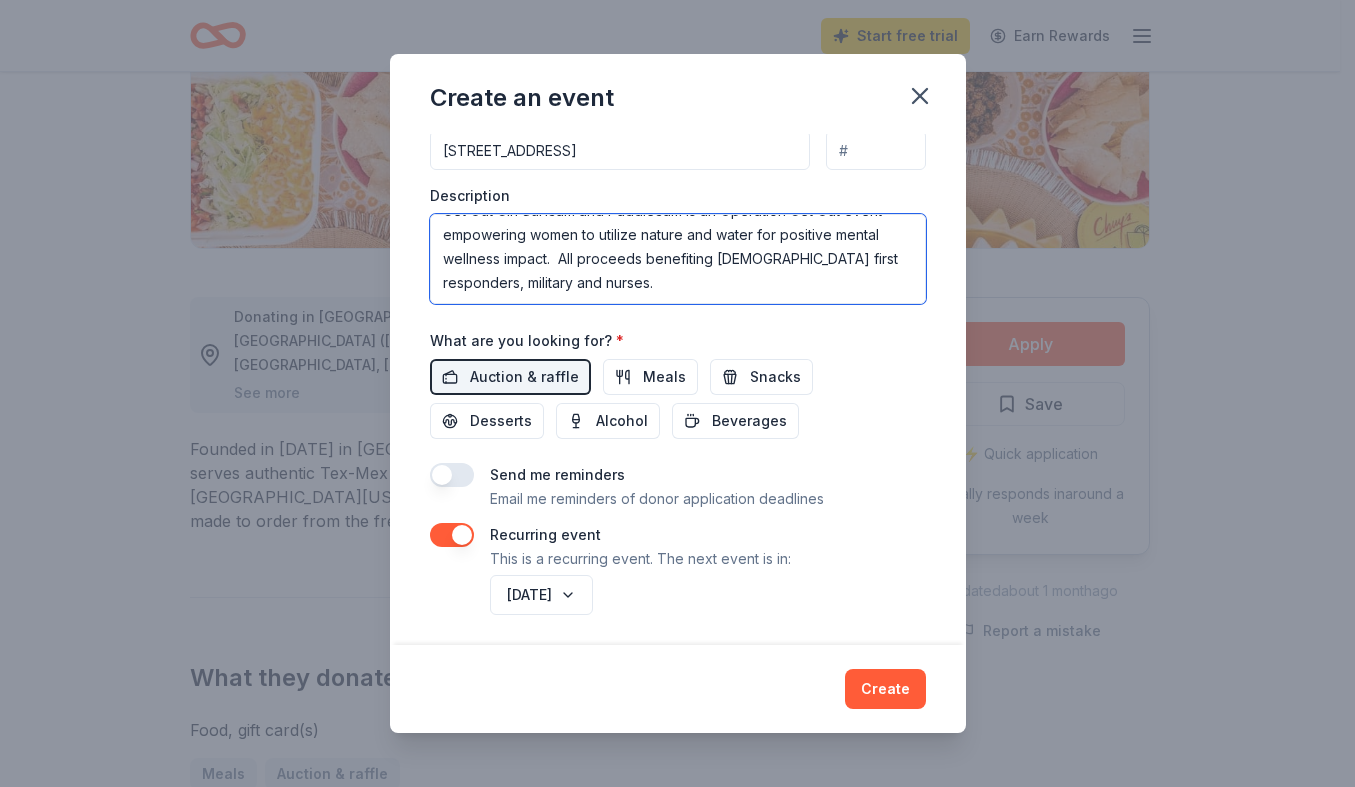 drag, startPoint x: 761, startPoint y: 260, endPoint x: 744, endPoint y: 255, distance: 17.720045 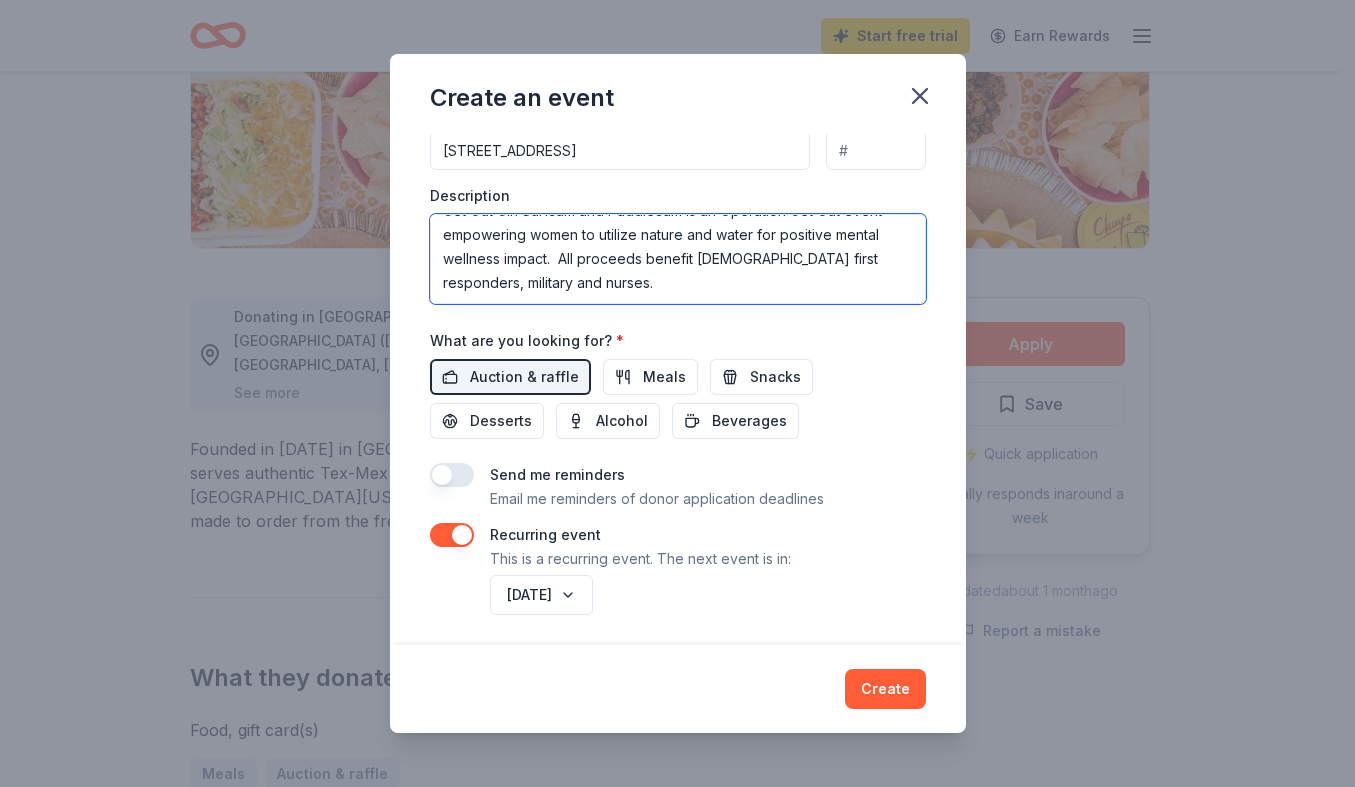 scroll, scrollTop: 0, scrollLeft: 0, axis: both 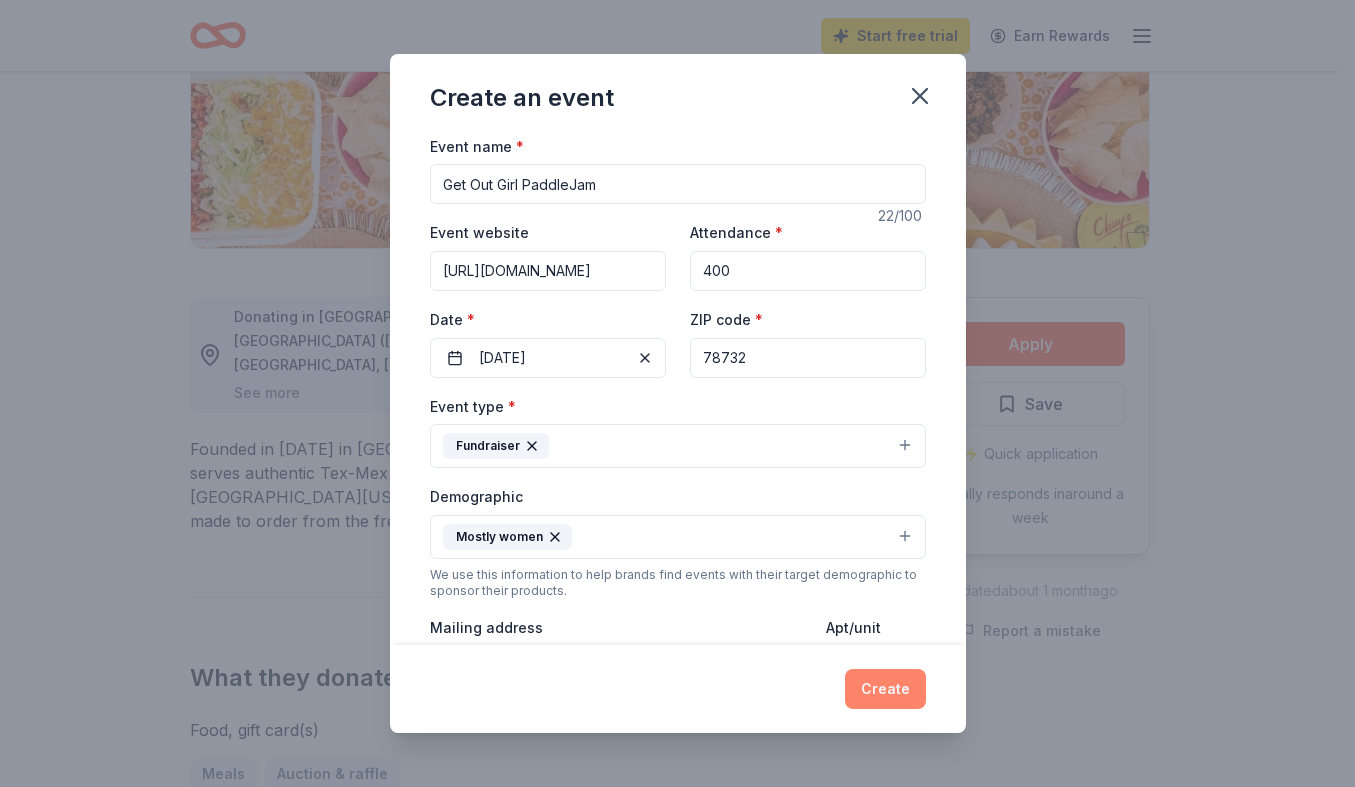 type on "Get Out Girl SurfJam and PaddleJam is an Operation Get Out event empowering women to utilize nature and water for positive mental wellness impact.  All proceeds benefit [DEMOGRAPHIC_DATA] first responders, military and nurses." 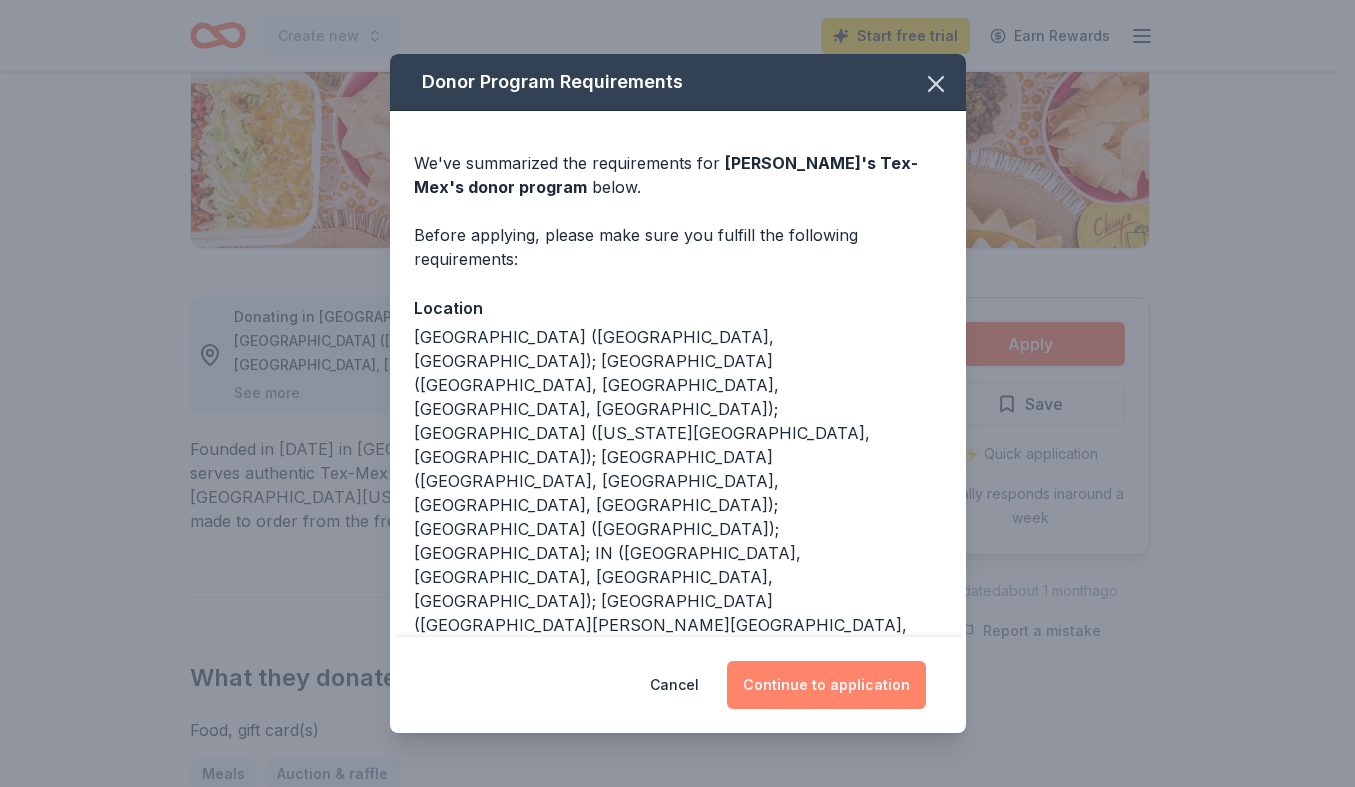 click on "Continue to application" at bounding box center (826, 685) 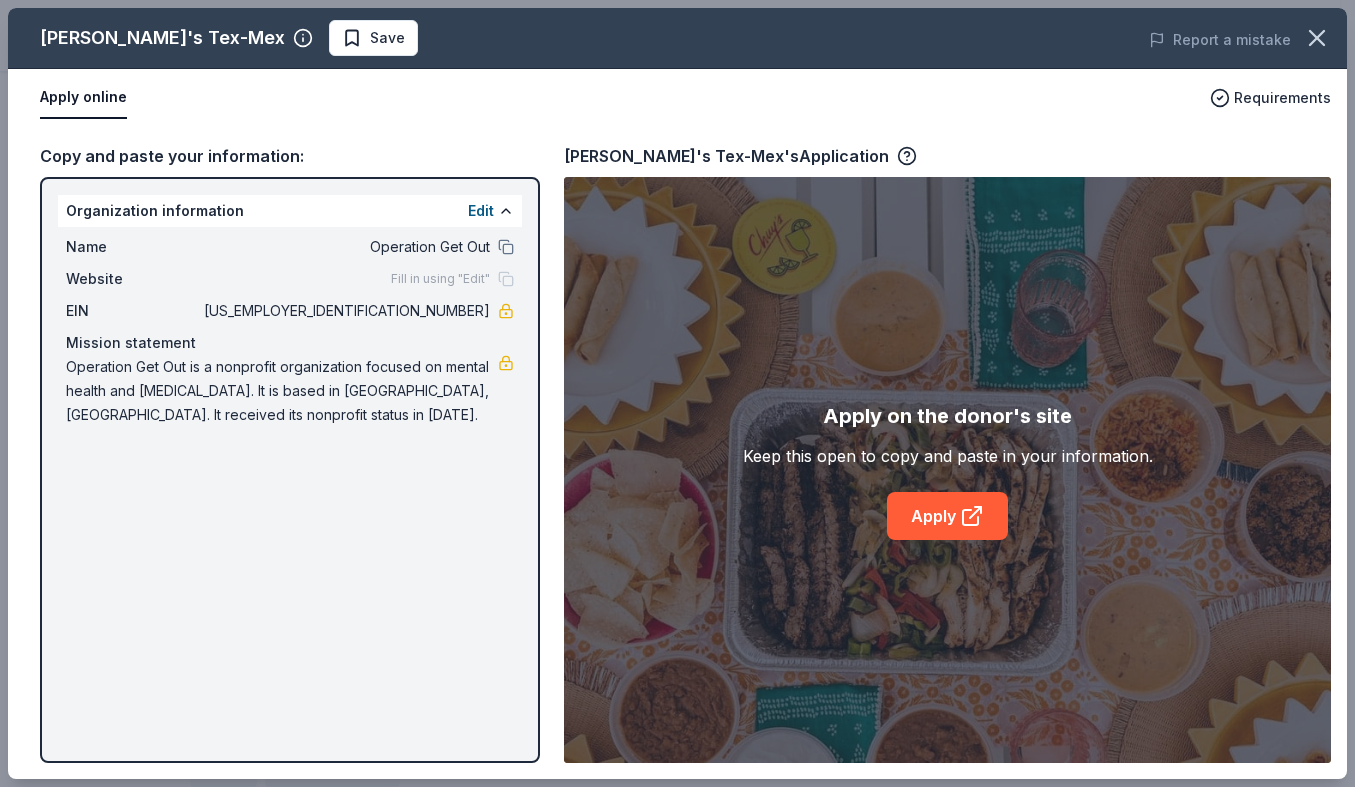 click on "[PERSON_NAME]'s Tex-Mex Save Report a mistake Apply online Requirements Copy and paste your information: Organization information Edit Name Operation Get Out Website Fill in using "Edit" EIN [US_EMPLOYER_IDENTIFICATION_NUMBER] Mission statement Operation Get Out is a nonprofit organization focused on mental health and [MEDICAL_DATA]. It is based in [GEOGRAPHIC_DATA], [GEOGRAPHIC_DATA]. It received its nonprofit status in [DATE]. [PERSON_NAME]'s Tex-Mex's  Application Apply on the donor's site Keep this open to copy and paste in your information. Apply" at bounding box center [677, 393] 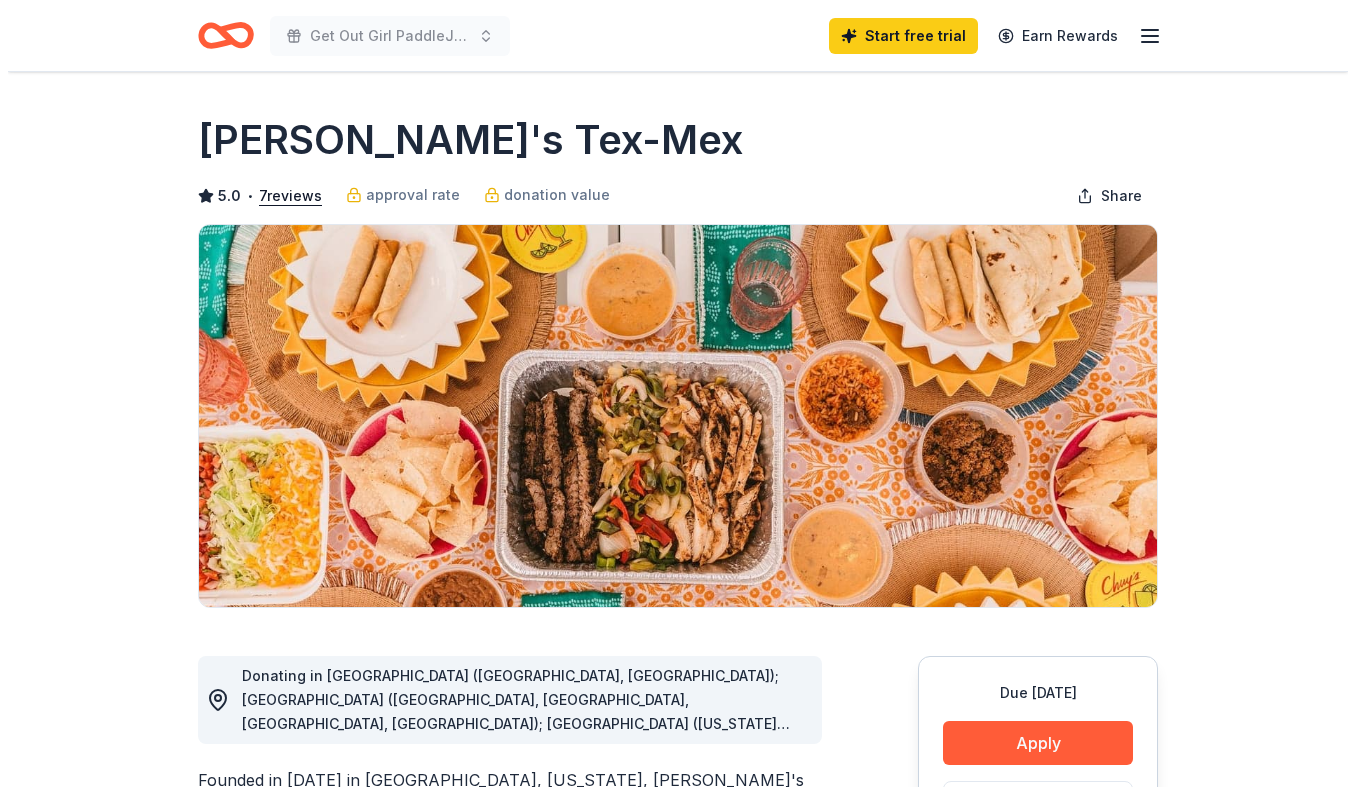 scroll, scrollTop: 359, scrollLeft: 0, axis: vertical 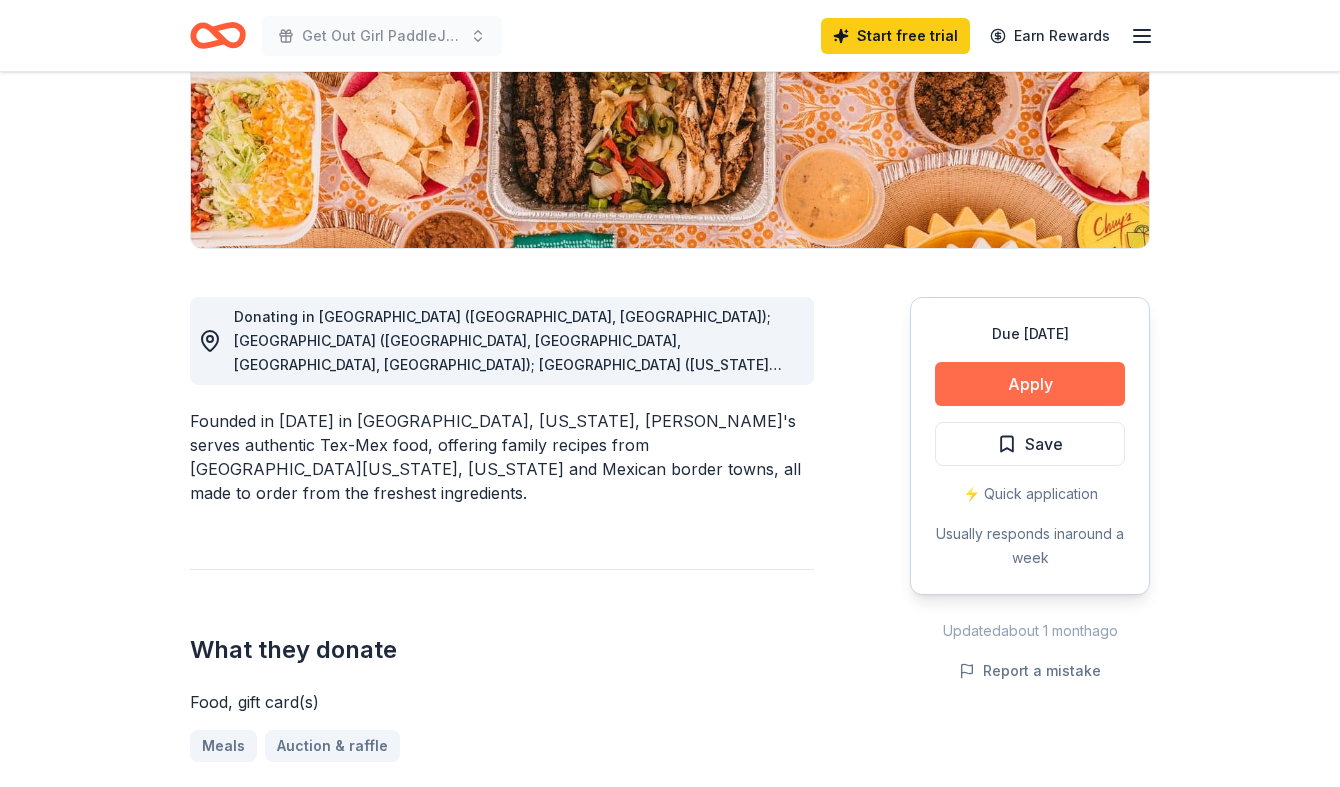 click on "Apply" at bounding box center (1030, 384) 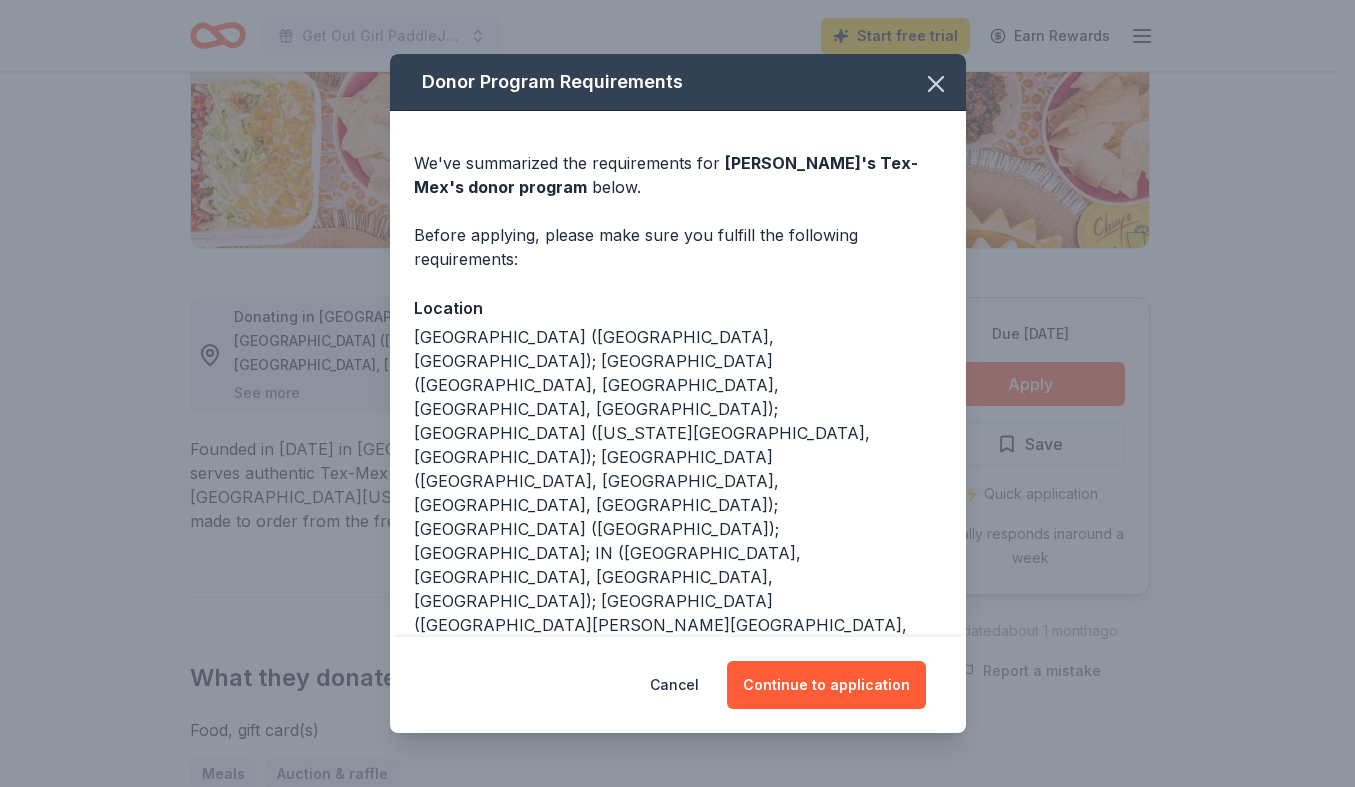 scroll, scrollTop: 9, scrollLeft: 0, axis: vertical 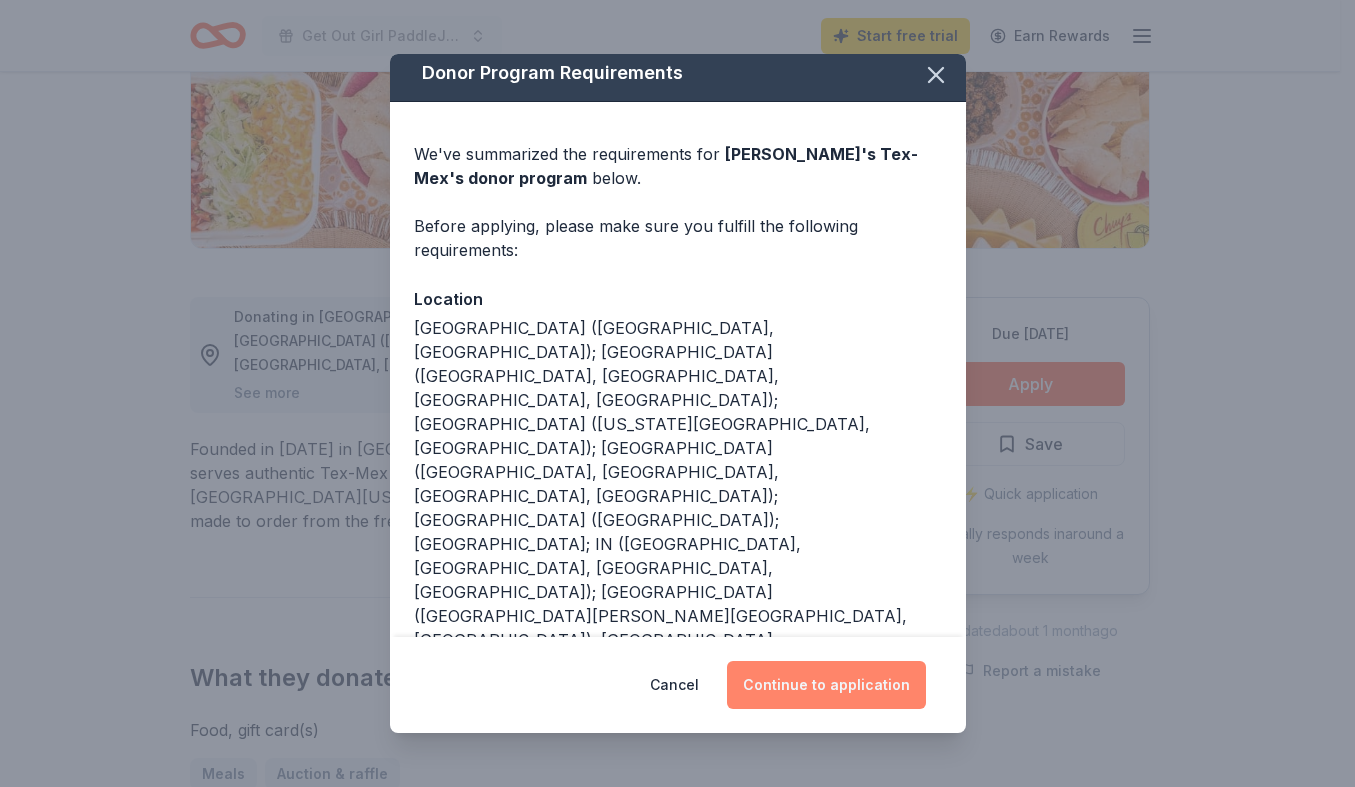 click on "Continue to application" at bounding box center [826, 685] 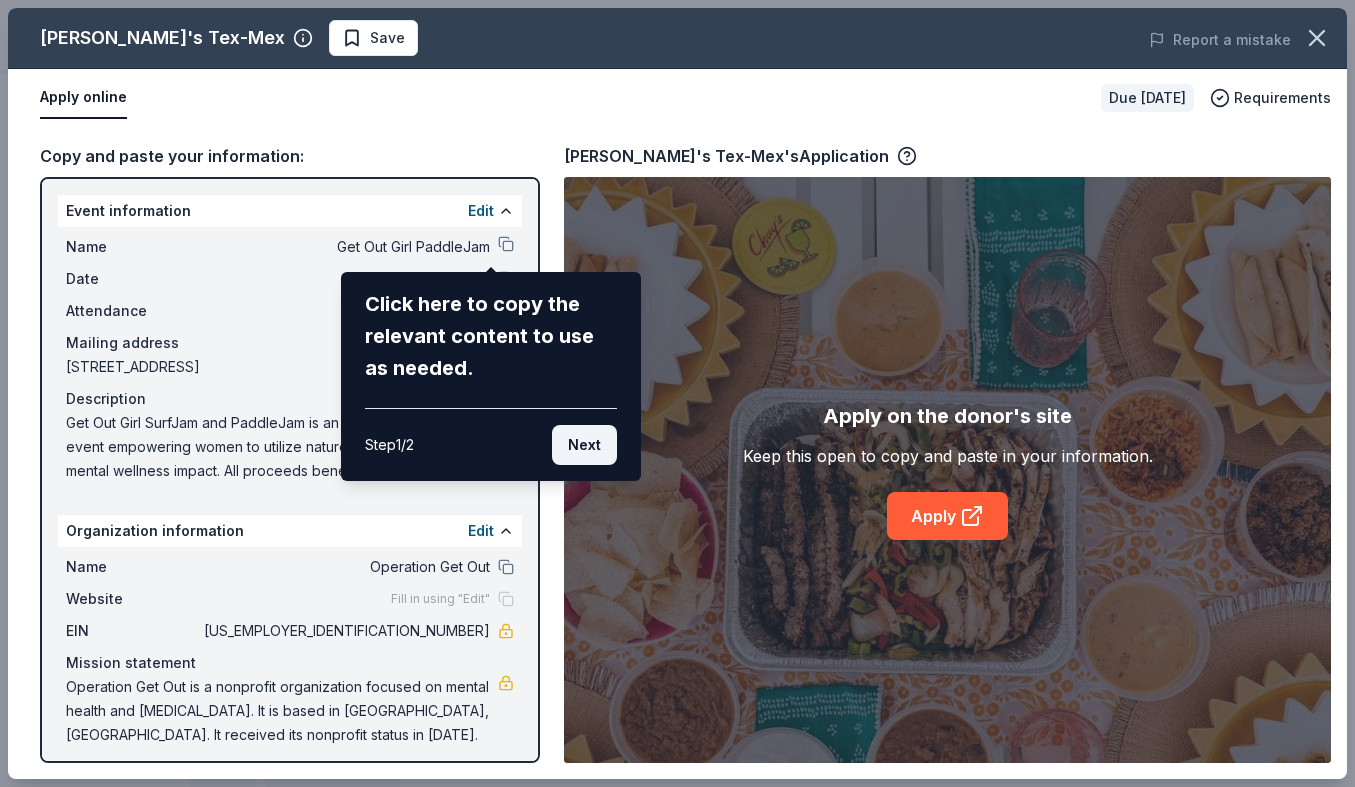 click on "Next" at bounding box center [584, 445] 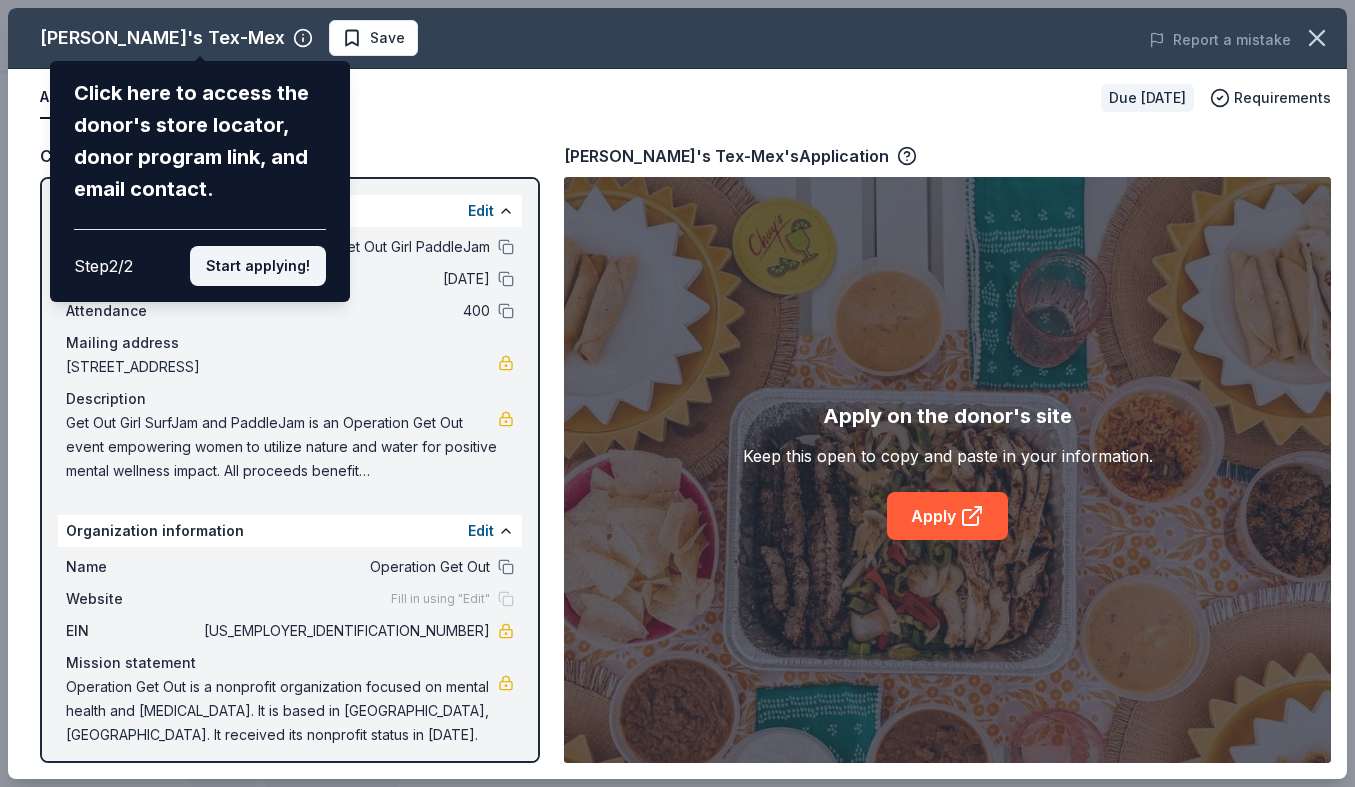 click on "Start applying!" at bounding box center (258, 266) 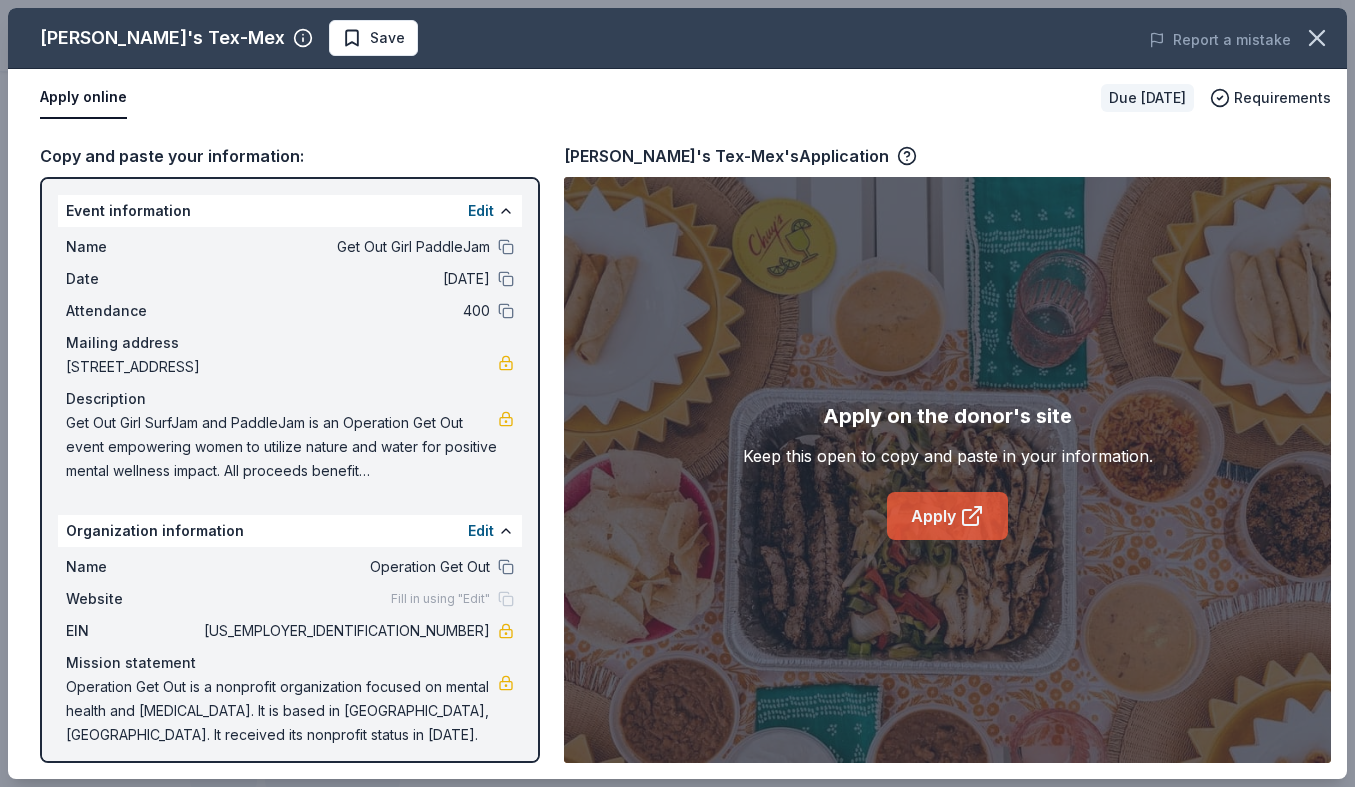 click on "Apply" at bounding box center (947, 516) 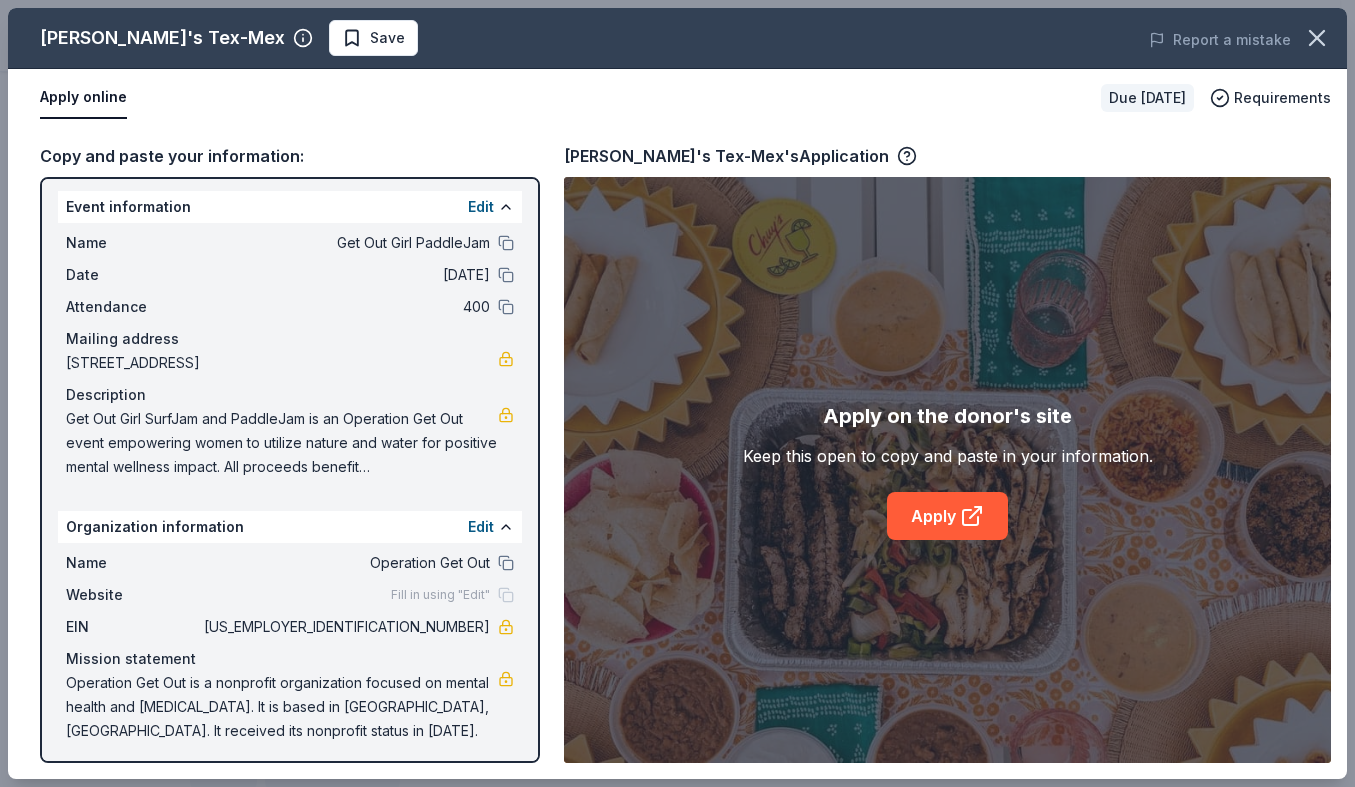 scroll, scrollTop: 10, scrollLeft: 0, axis: vertical 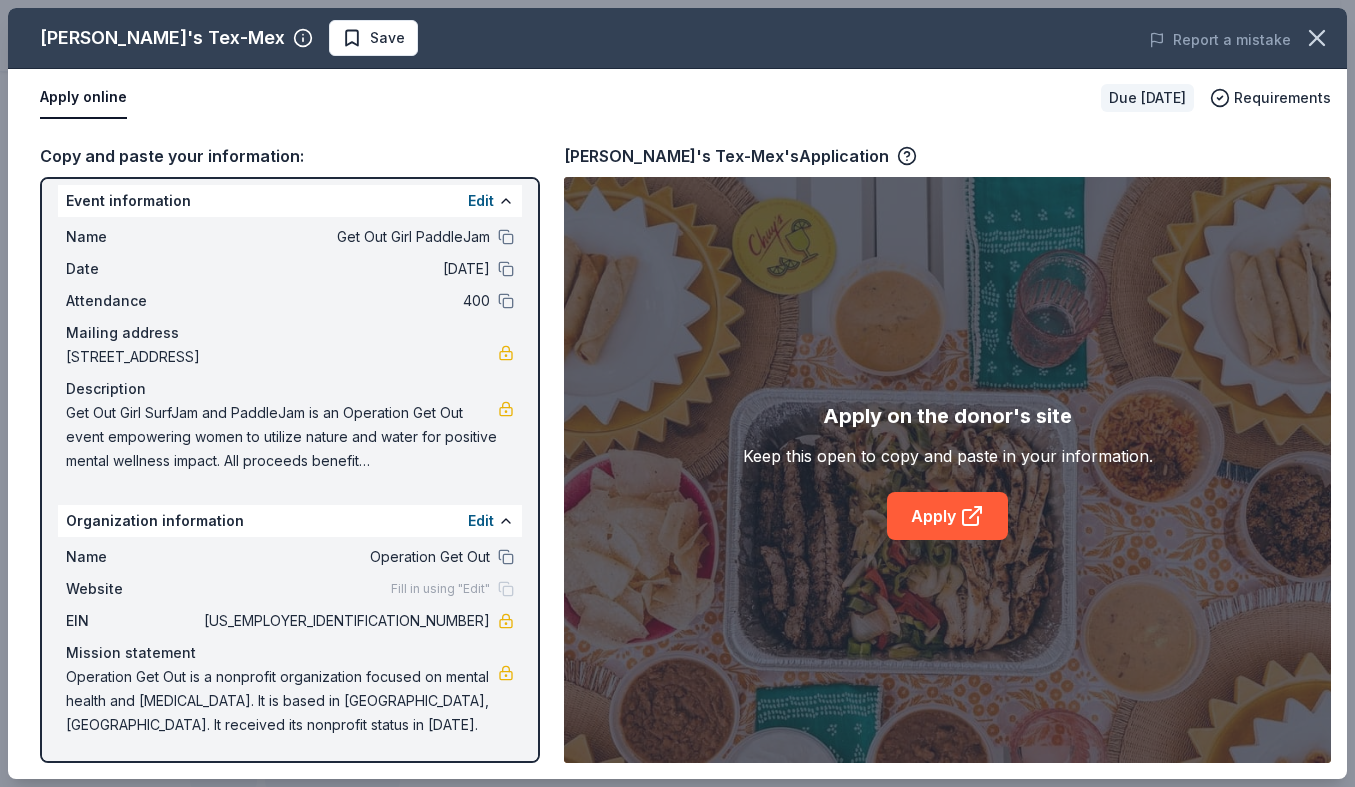 click on "Get Out Girl SurfJam and PaddleJam is an Operation Get Out event empowering women to utilize nature and water for positive mental wellness impact.  All proceeds benefit [DEMOGRAPHIC_DATA] first responders, military and nurses." at bounding box center [282, 437] 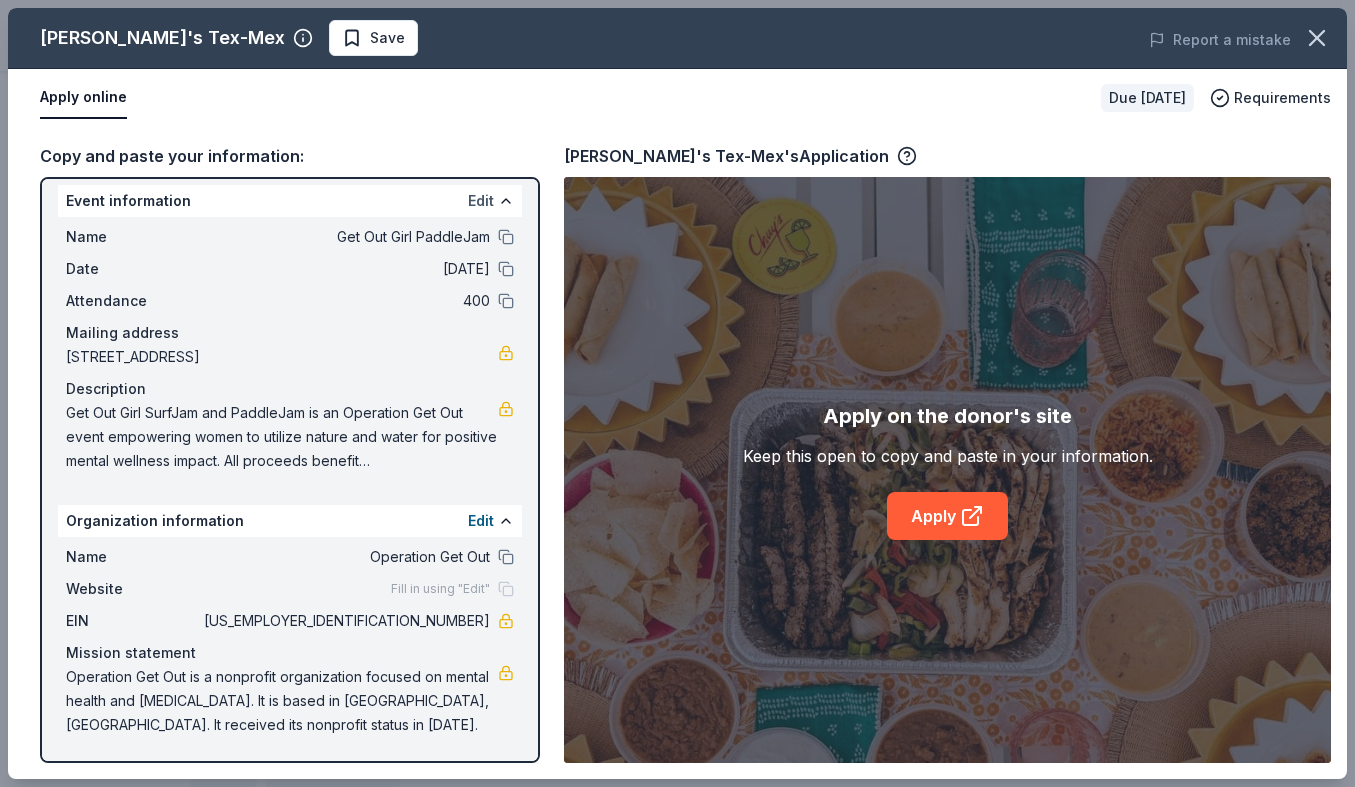 click on "Edit" at bounding box center [481, 201] 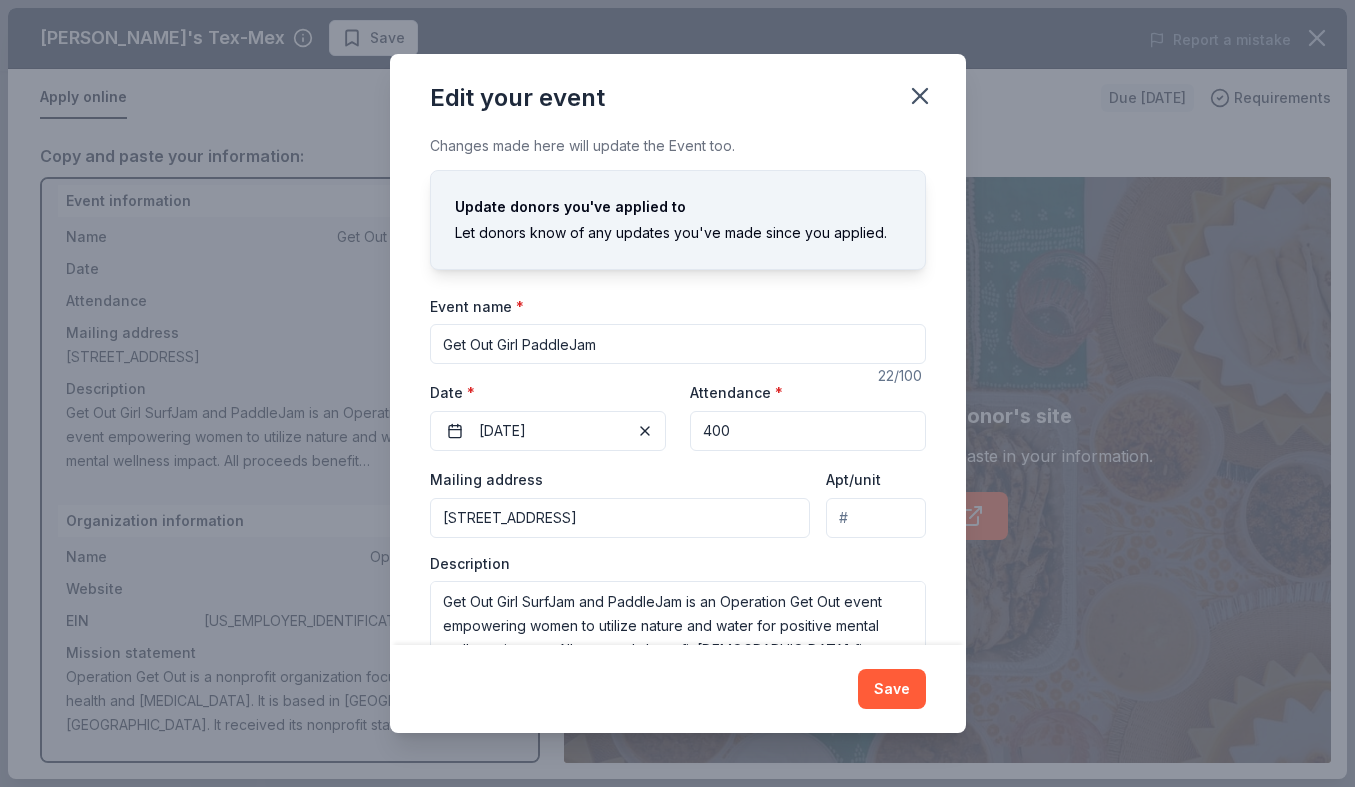 scroll, scrollTop: 55, scrollLeft: 0, axis: vertical 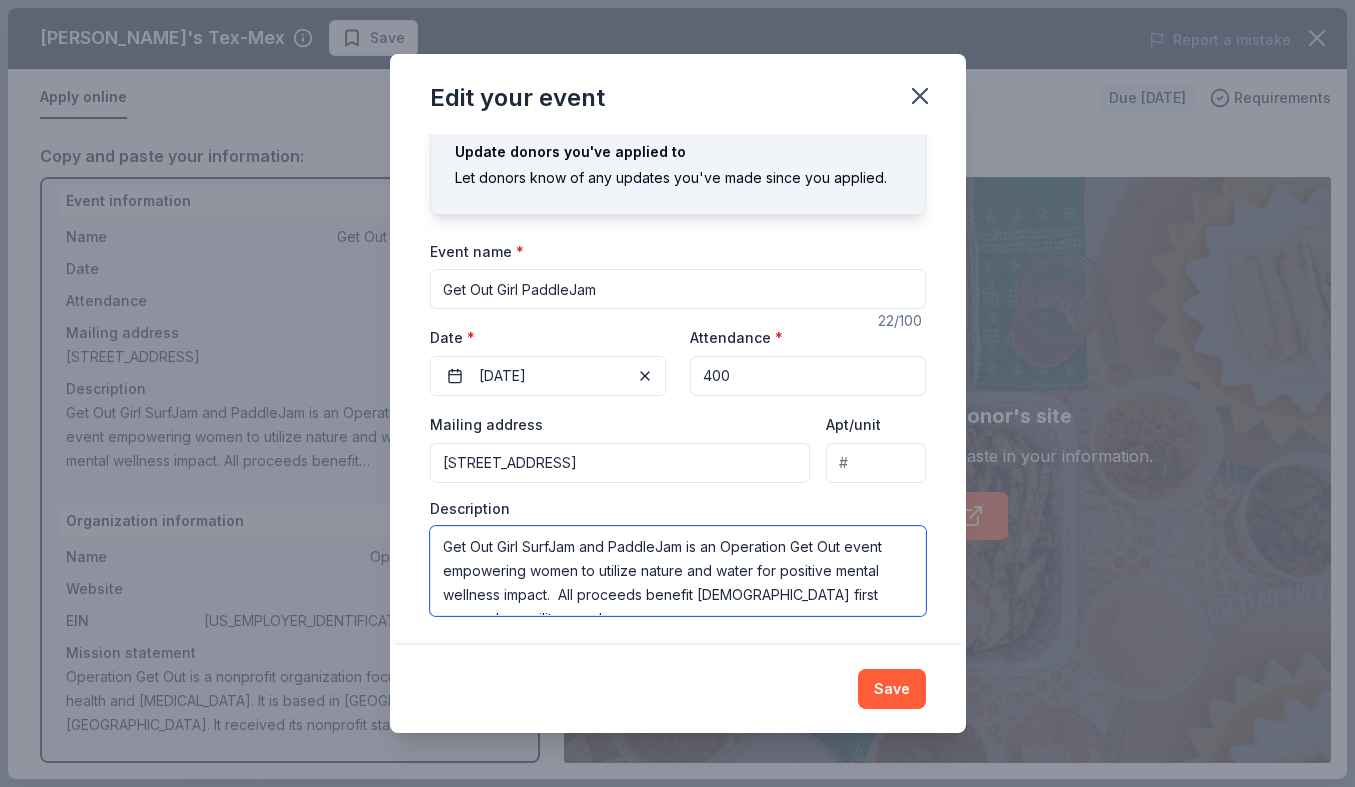 drag, startPoint x: 659, startPoint y: 595, endPoint x: 405, endPoint y: 499, distance: 271.53638 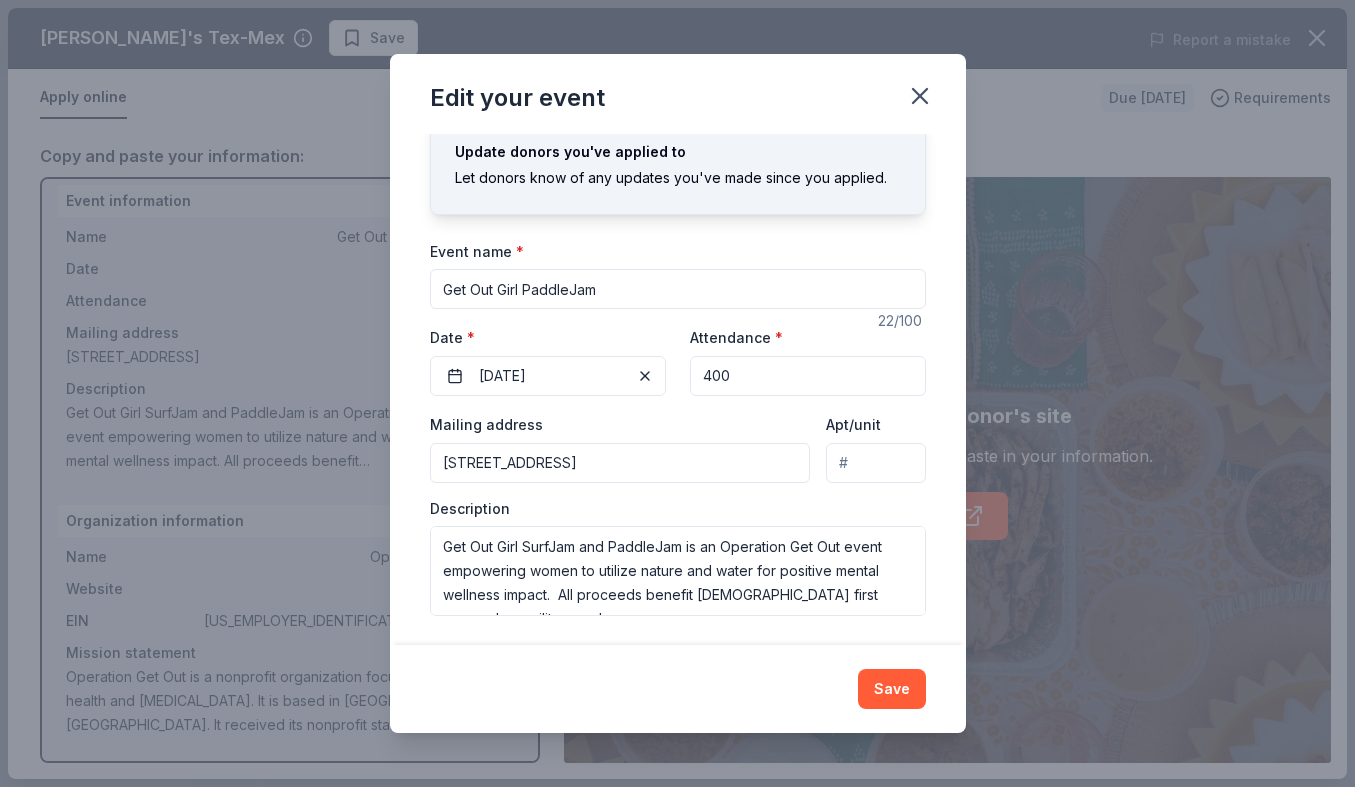 click 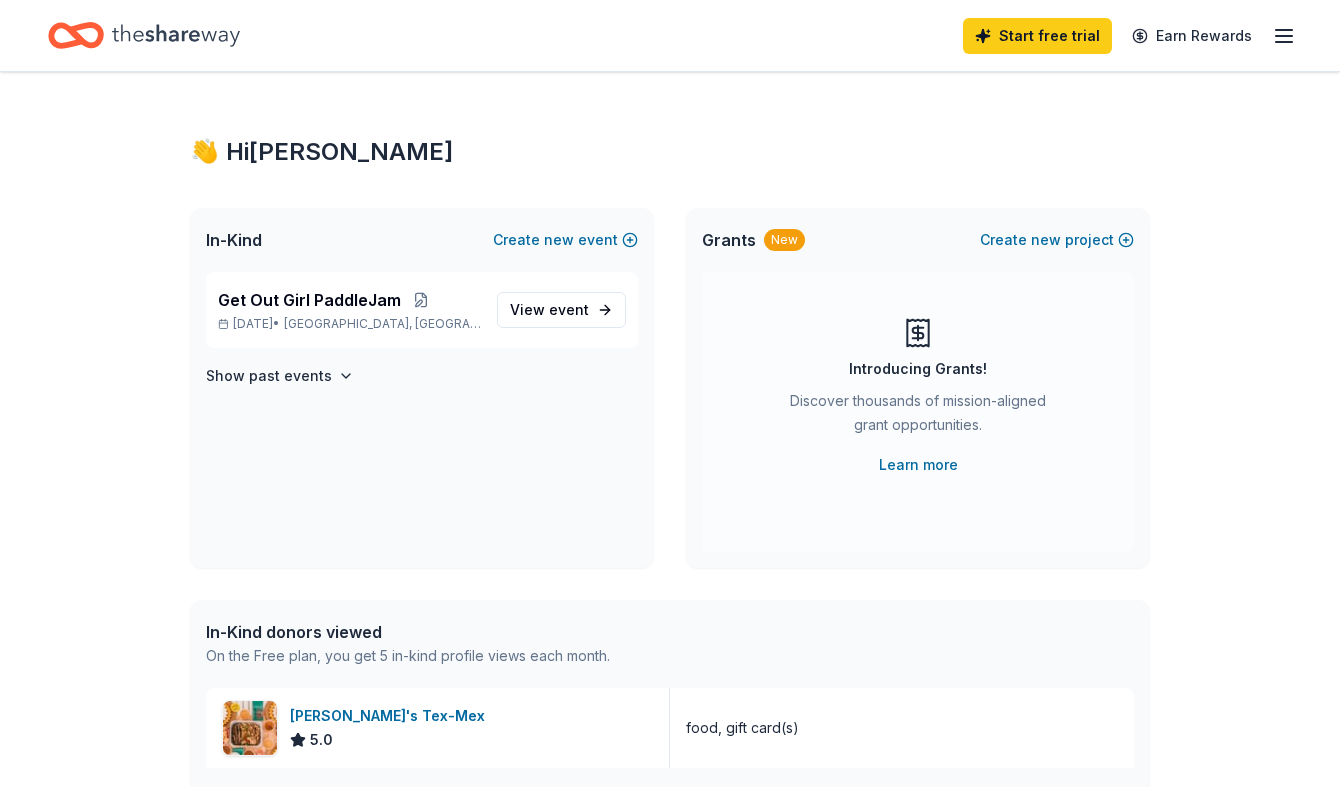 scroll, scrollTop: 0, scrollLeft: 0, axis: both 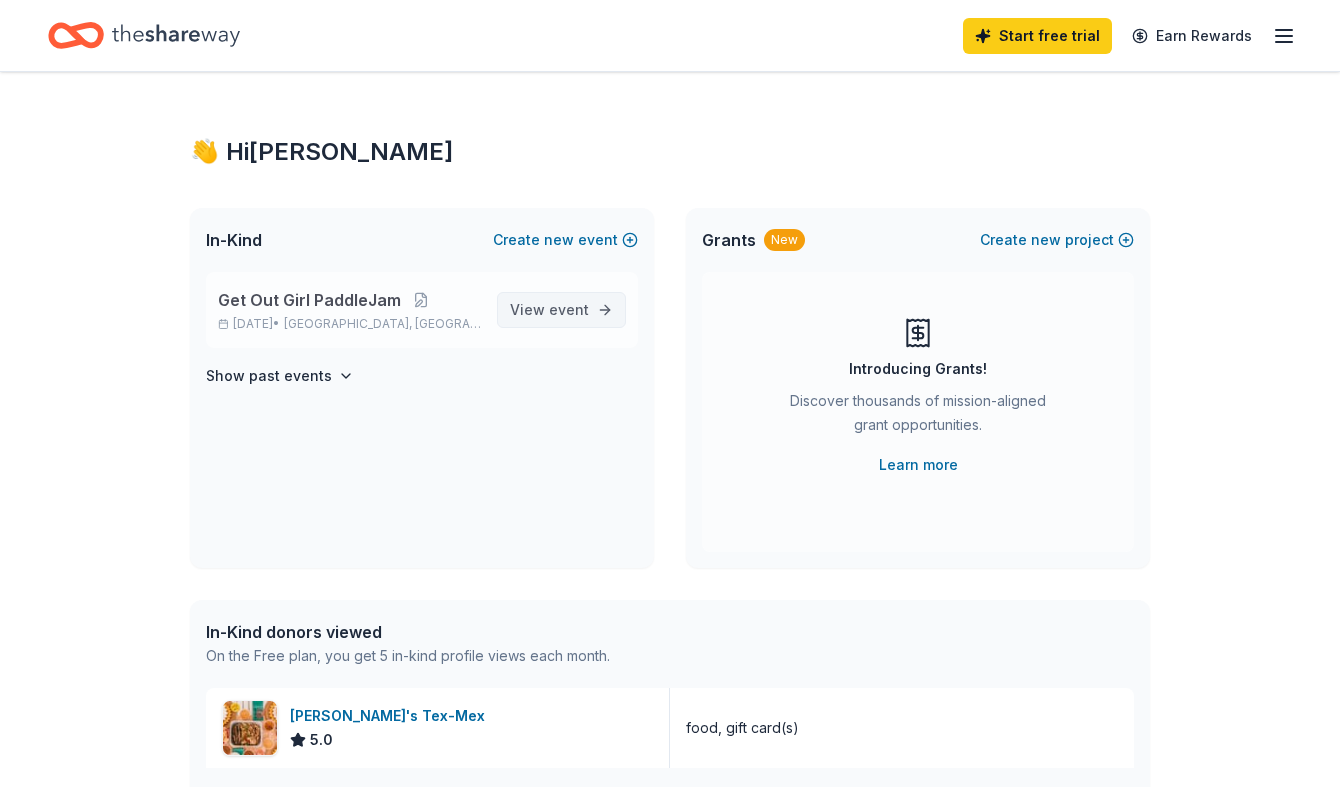 click on "event" at bounding box center [569, 309] 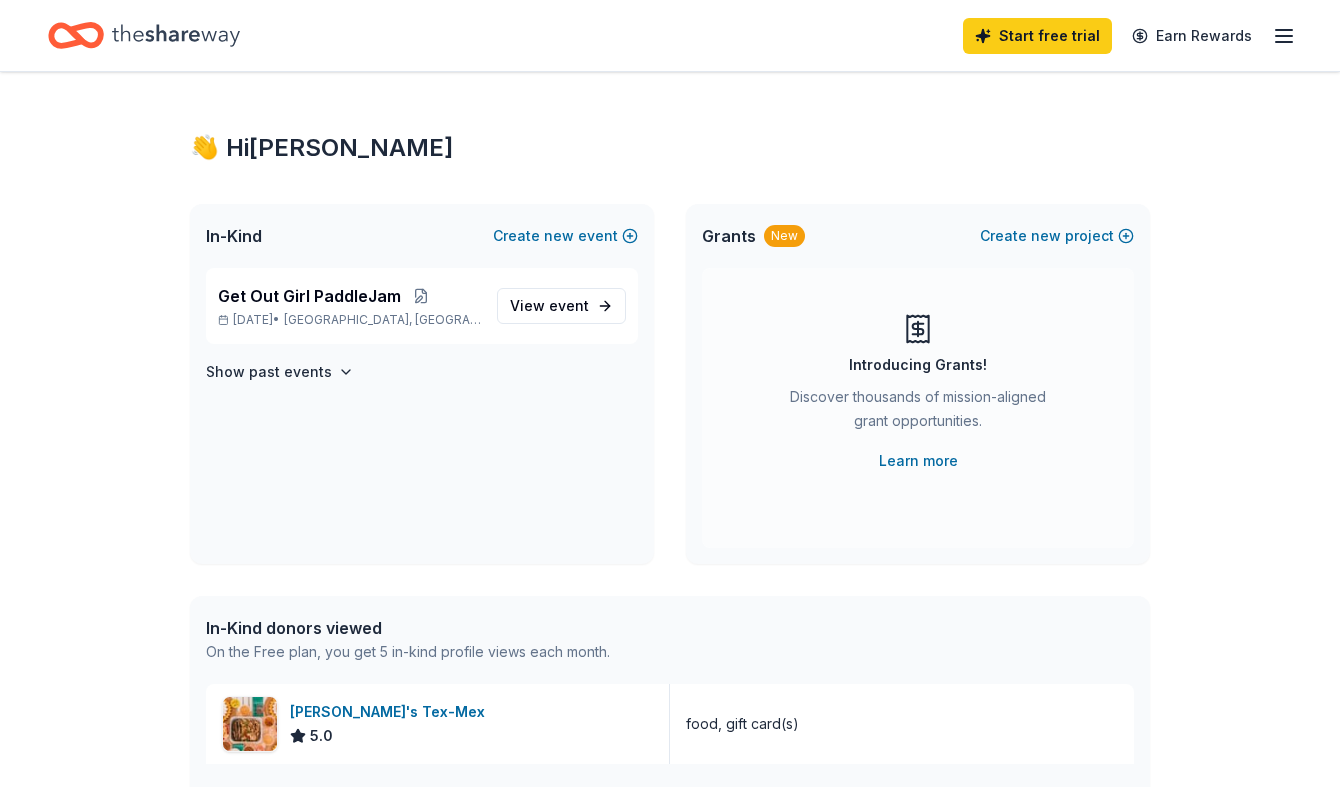 scroll, scrollTop: 183, scrollLeft: 0, axis: vertical 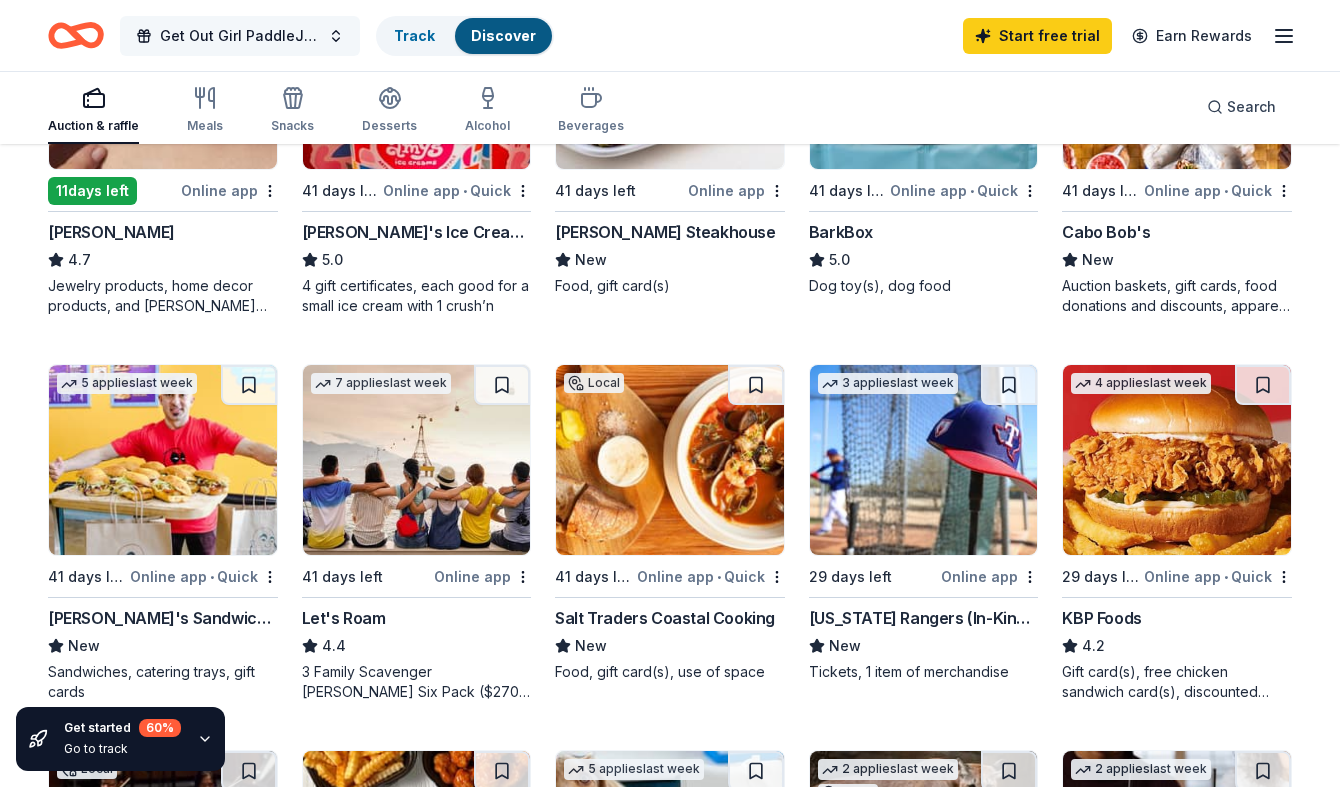 click on "Get Out Girl PaddleJam" at bounding box center [240, 36] 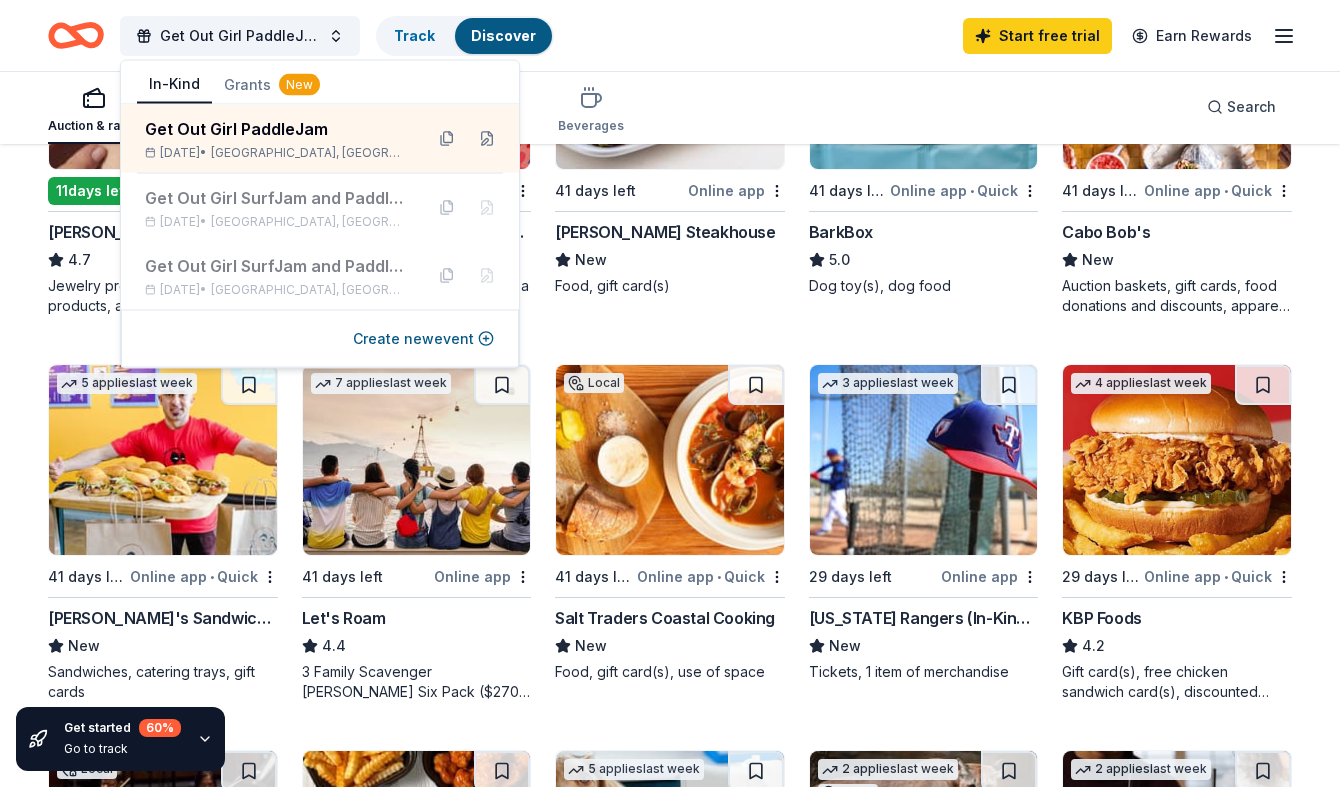 click on "Get Out Girl PaddleJam Track  Discover Start free  trial Earn Rewards" at bounding box center [670, 35] 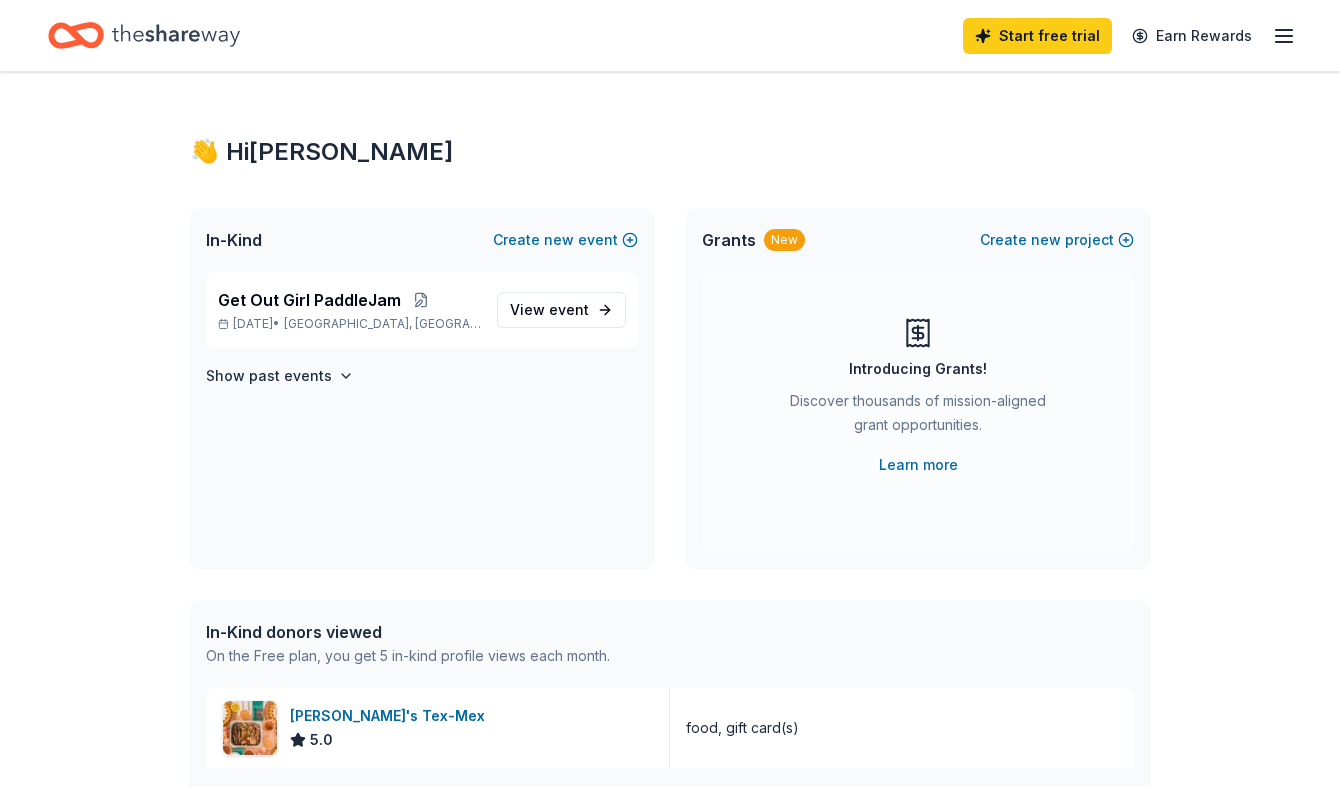 scroll, scrollTop: 0, scrollLeft: 0, axis: both 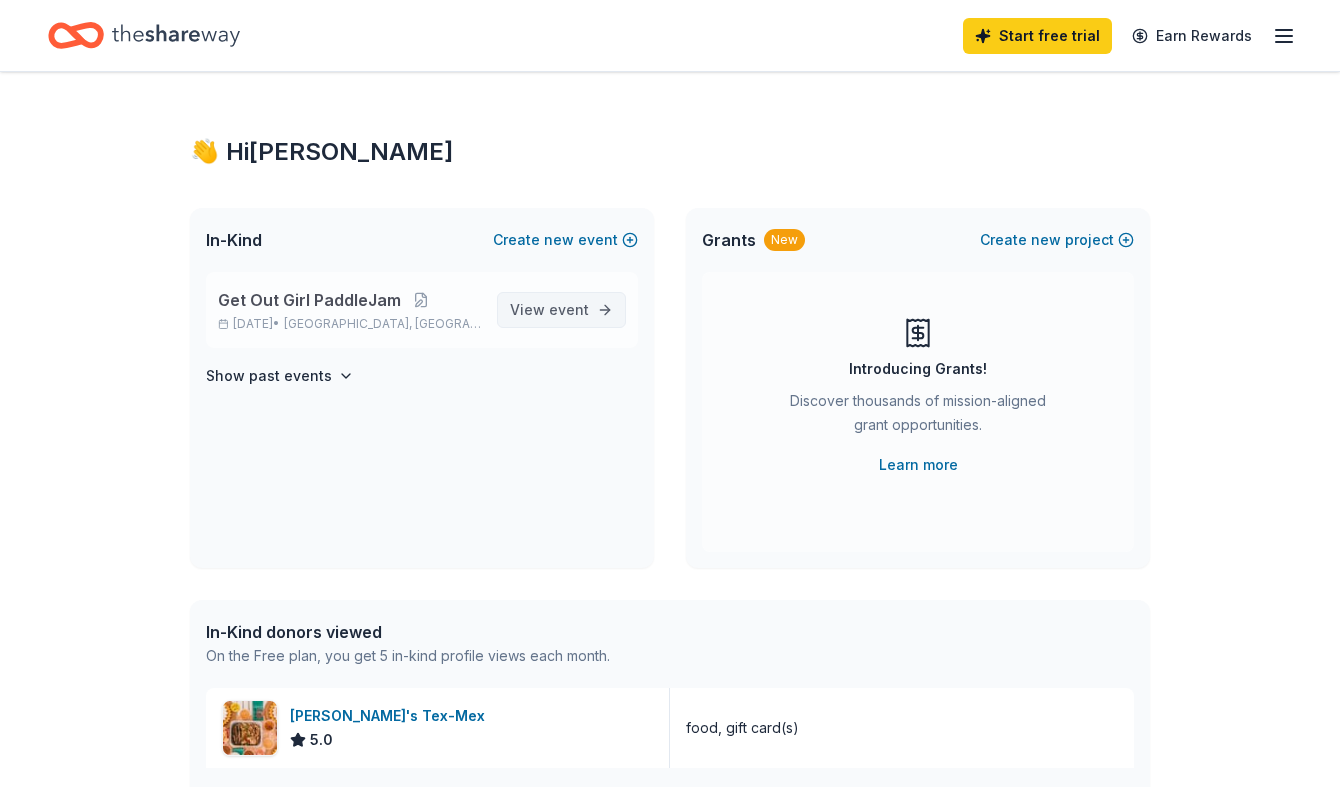 click on "View   event" at bounding box center (549, 310) 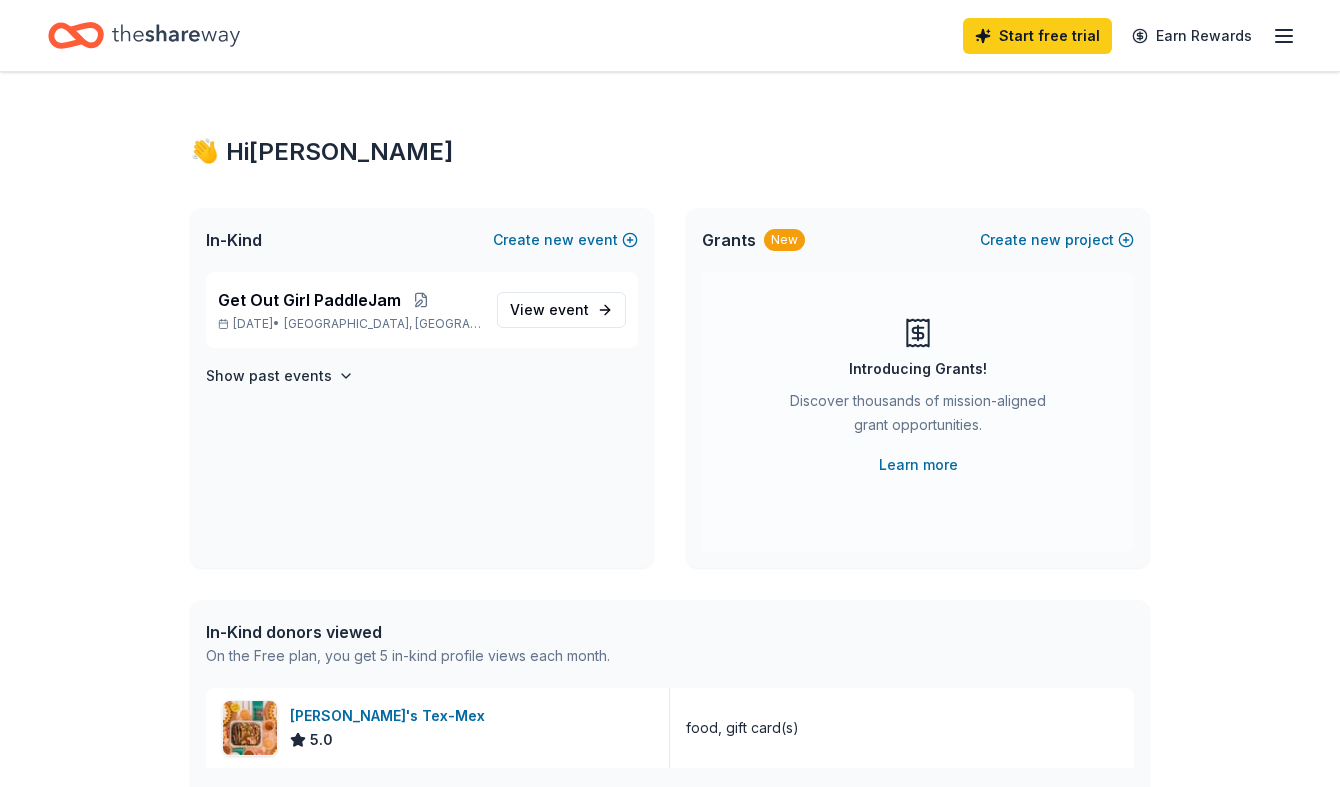scroll, scrollTop: 392, scrollLeft: 0, axis: vertical 